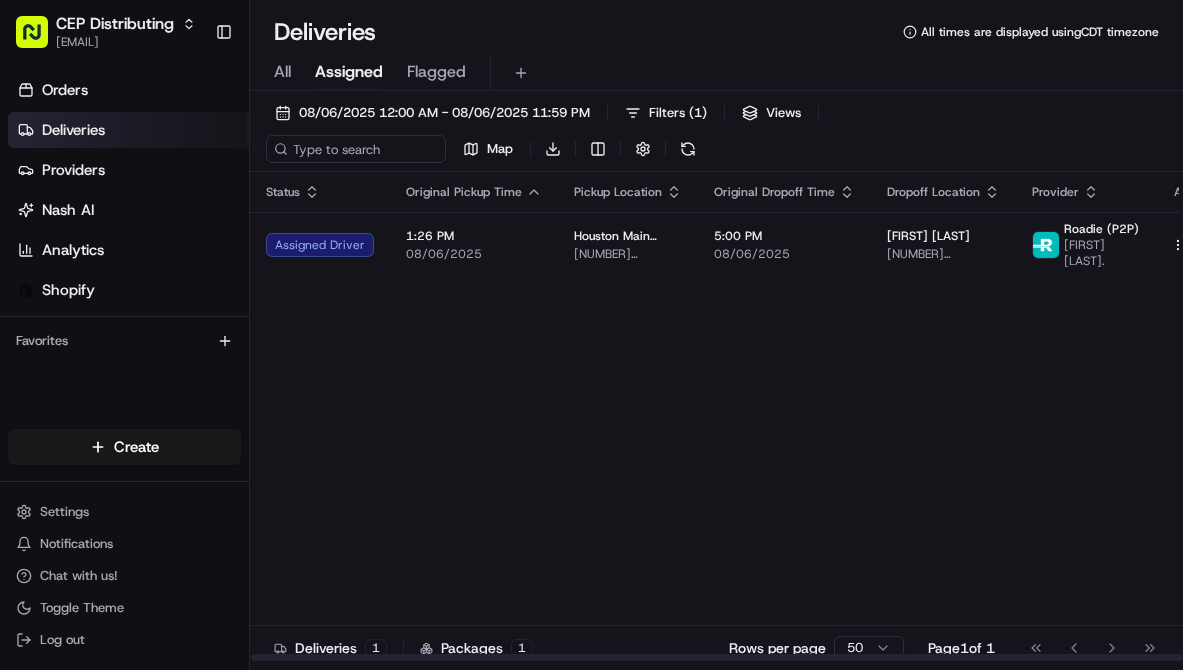 scroll, scrollTop: 0, scrollLeft: 0, axis: both 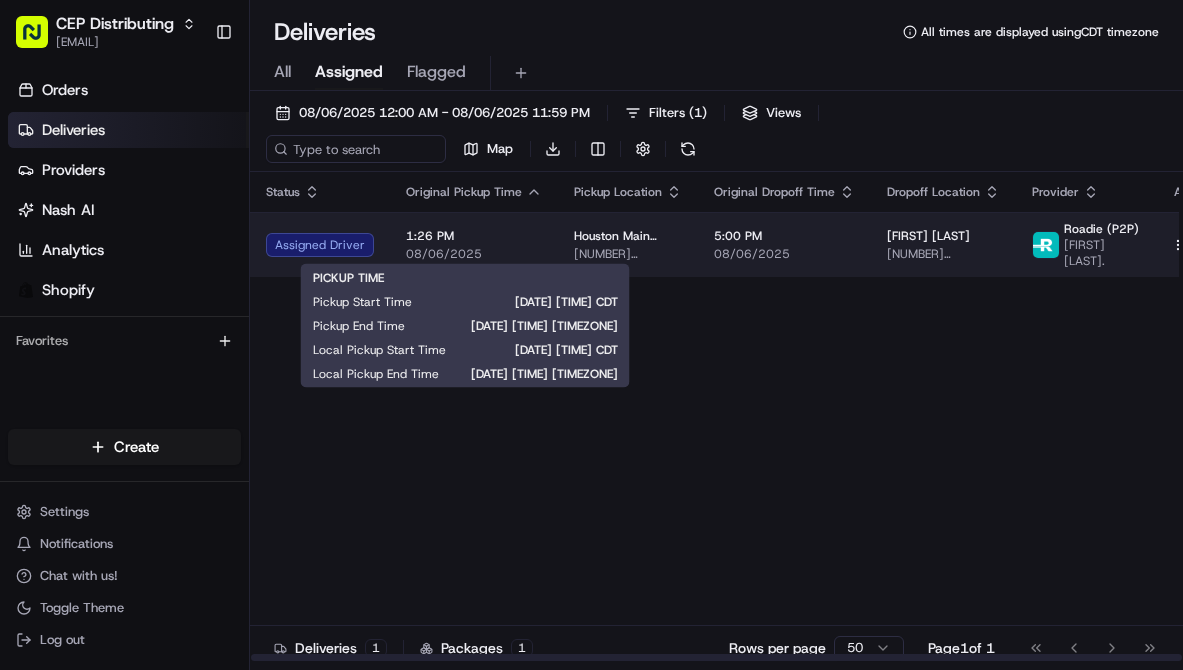 click on "1:26 PM" at bounding box center [474, 236] 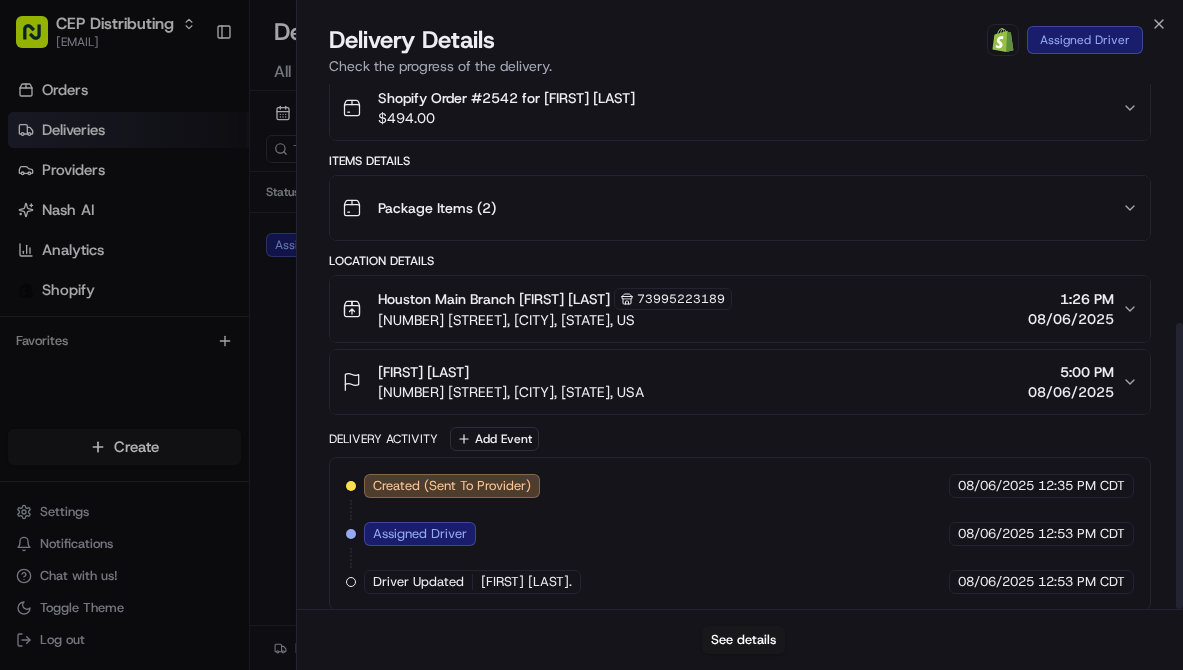 scroll, scrollTop: 439, scrollLeft: 0, axis: vertical 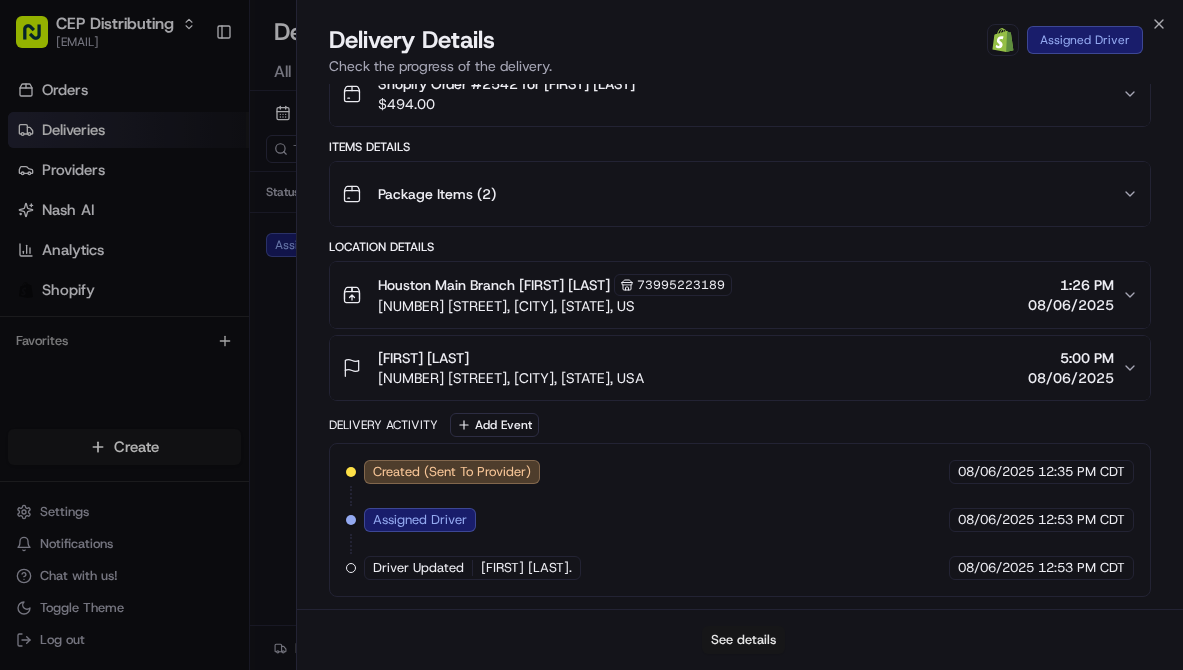 click on "See details" at bounding box center (743, 640) 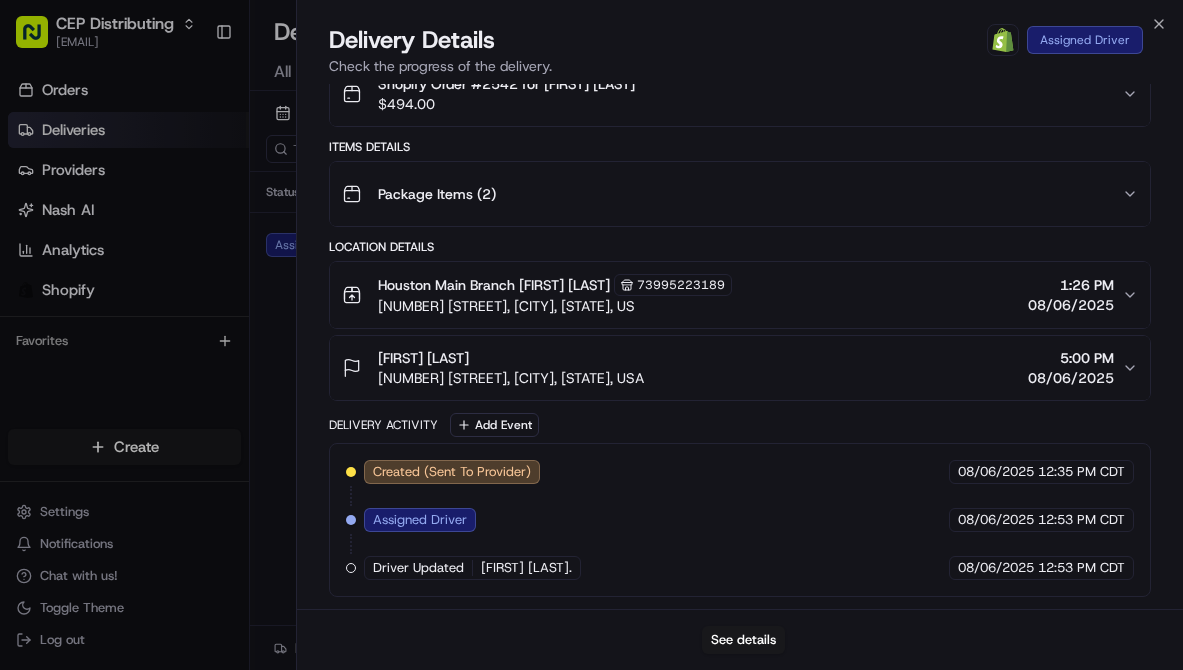 scroll, scrollTop: 435, scrollLeft: 0, axis: vertical 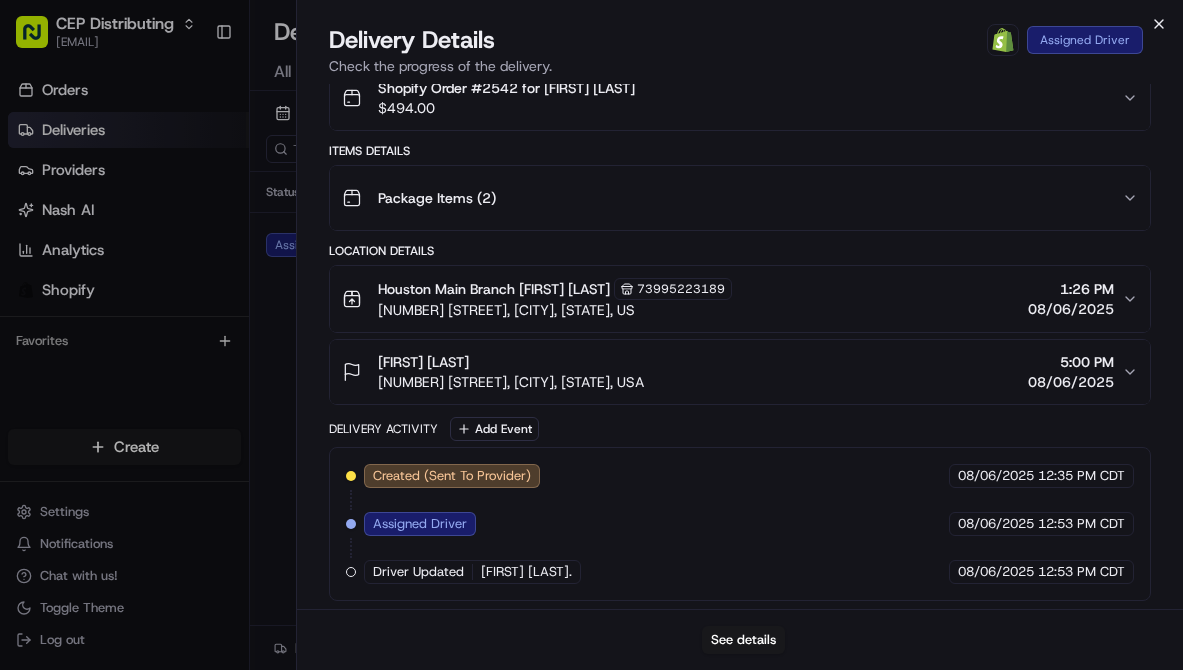 click 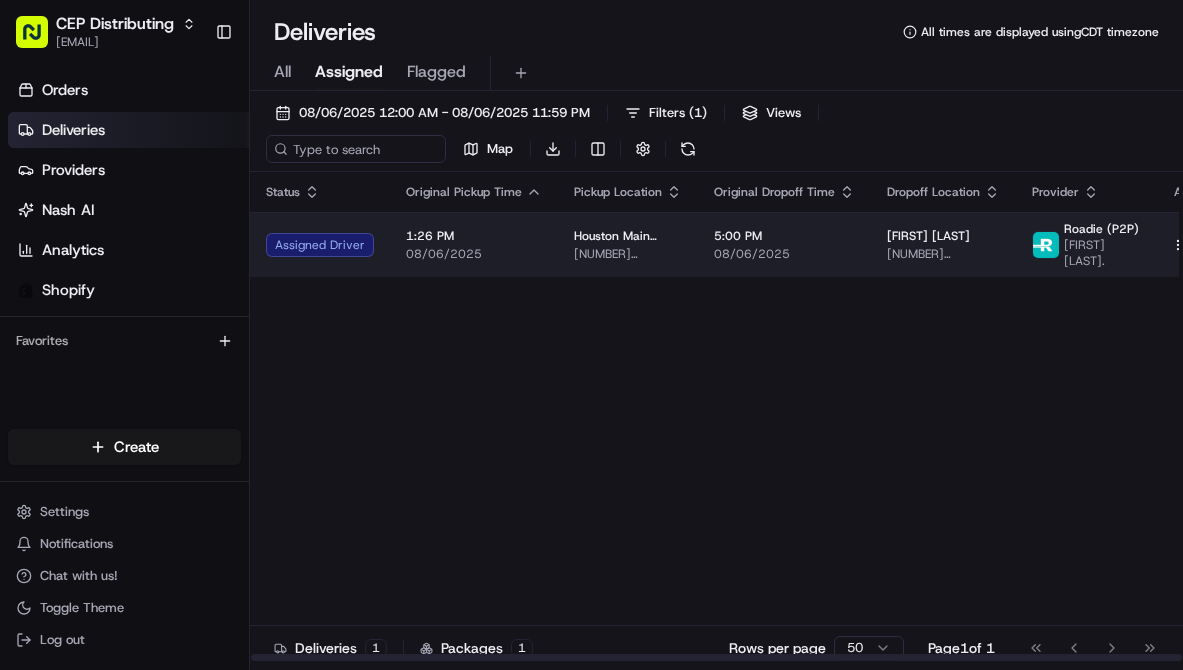 click on "Houston Main Branch [NUMBER] [STREET], [CITY], [STATE] [ZIP], US" at bounding box center [628, 244] 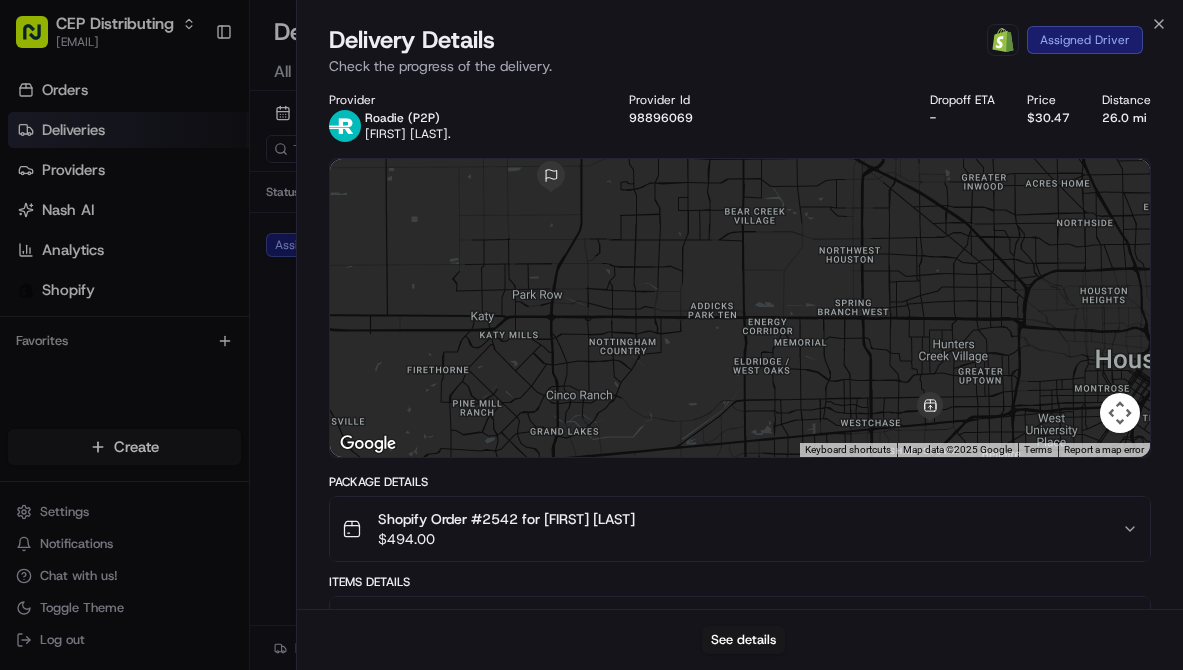 scroll, scrollTop: 0, scrollLeft: 0, axis: both 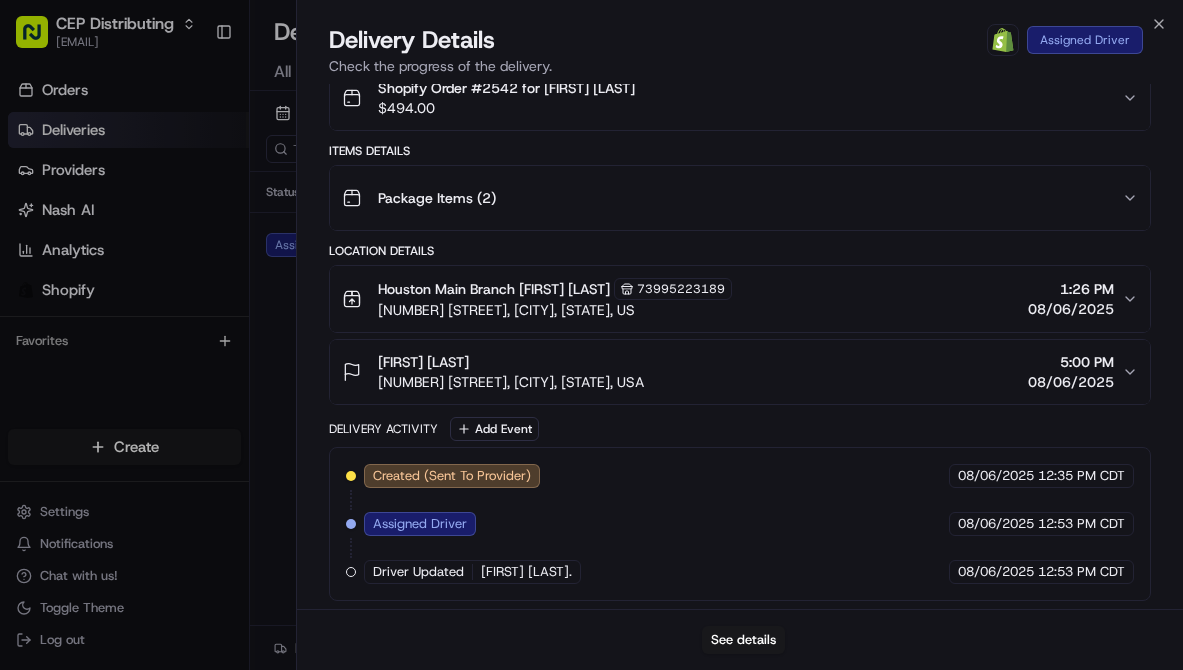click 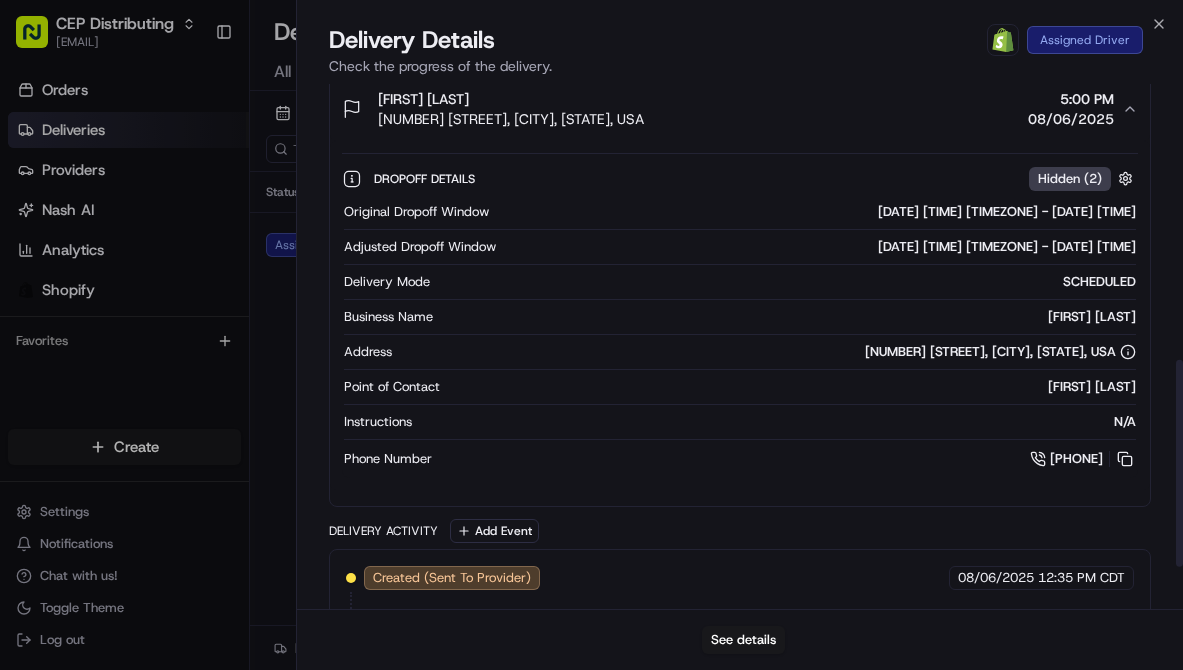 scroll, scrollTop: 694, scrollLeft: 0, axis: vertical 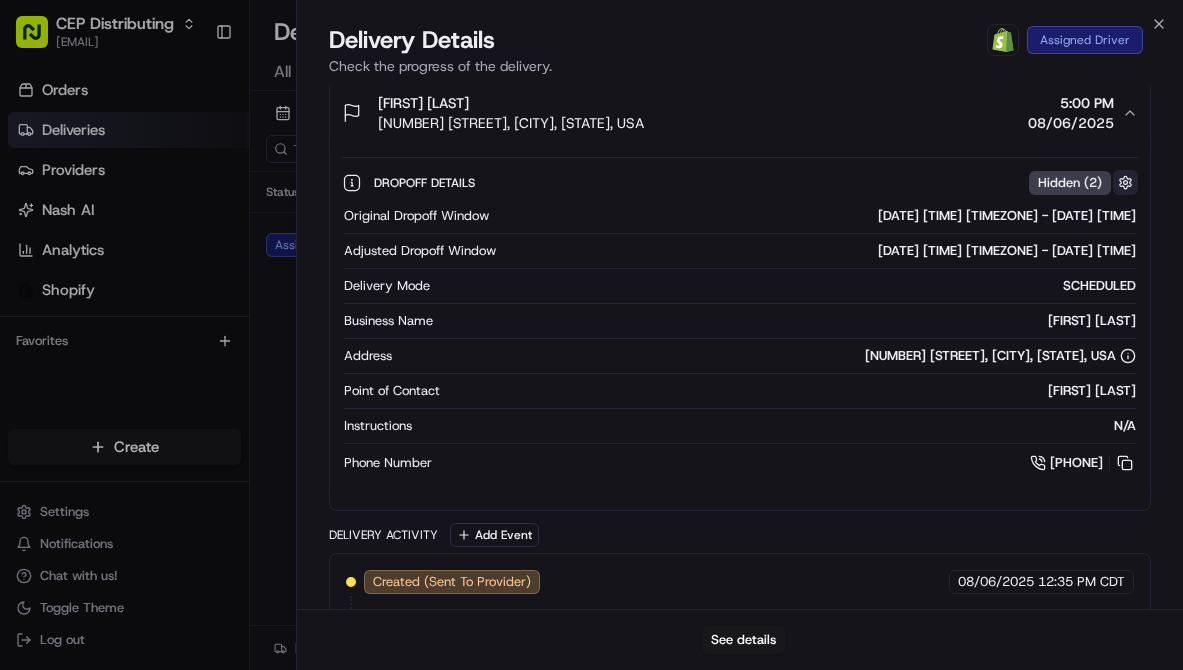 click at bounding box center [1125, 182] 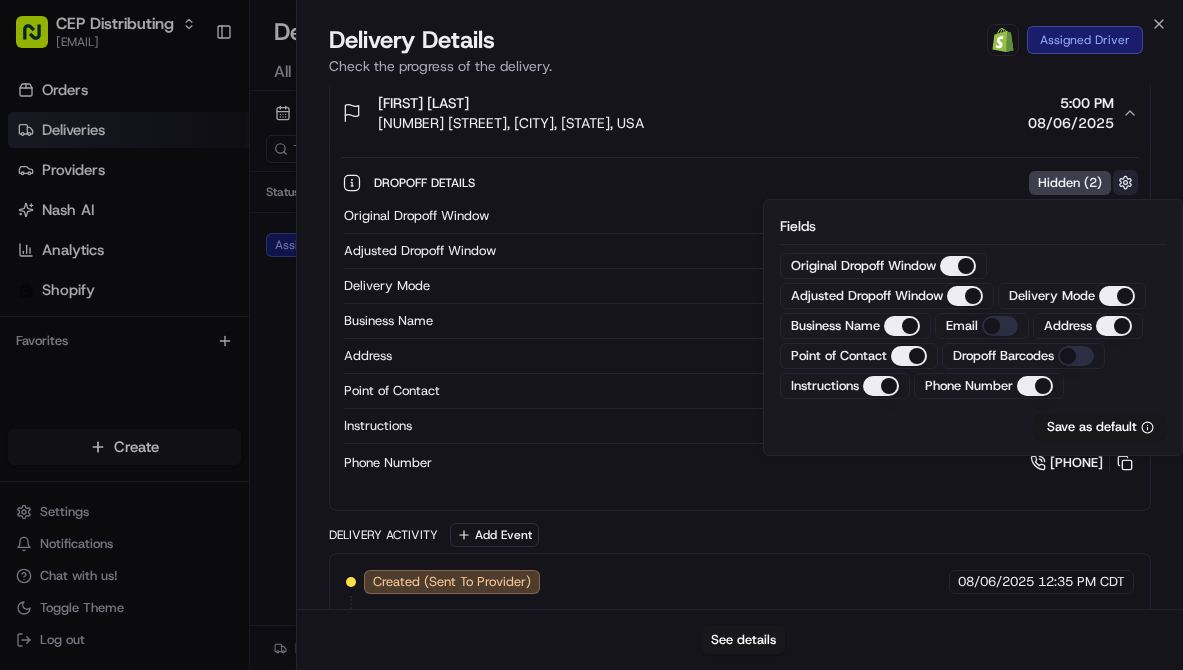 click at bounding box center (1125, 182) 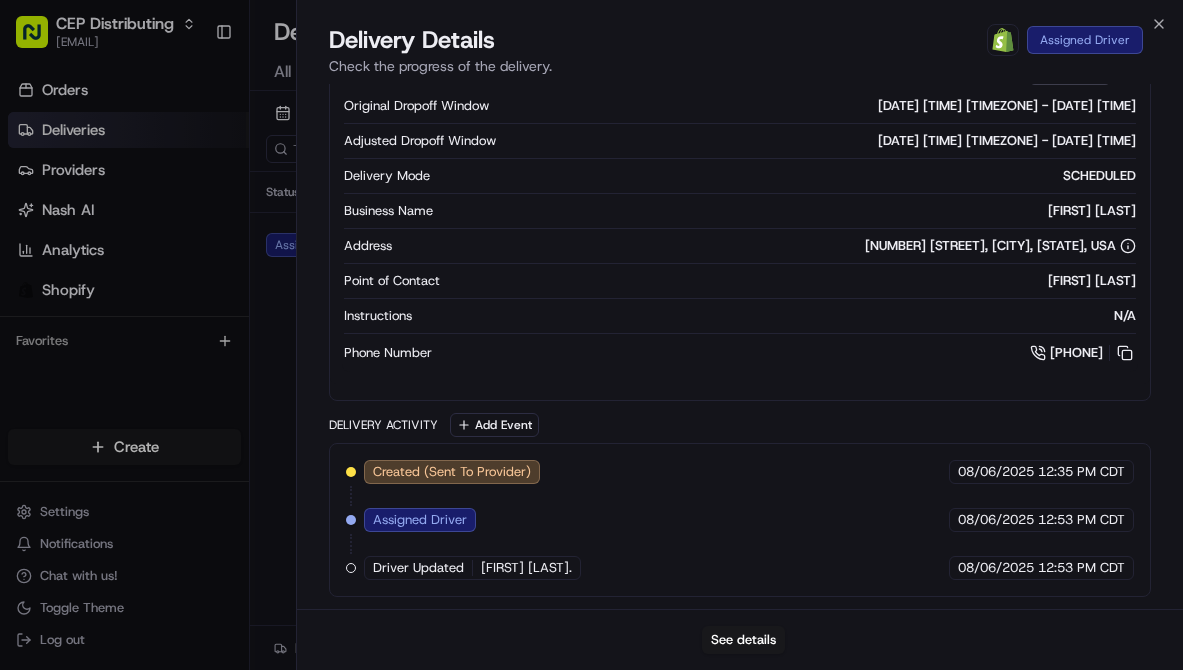 scroll, scrollTop: 800, scrollLeft: 0, axis: vertical 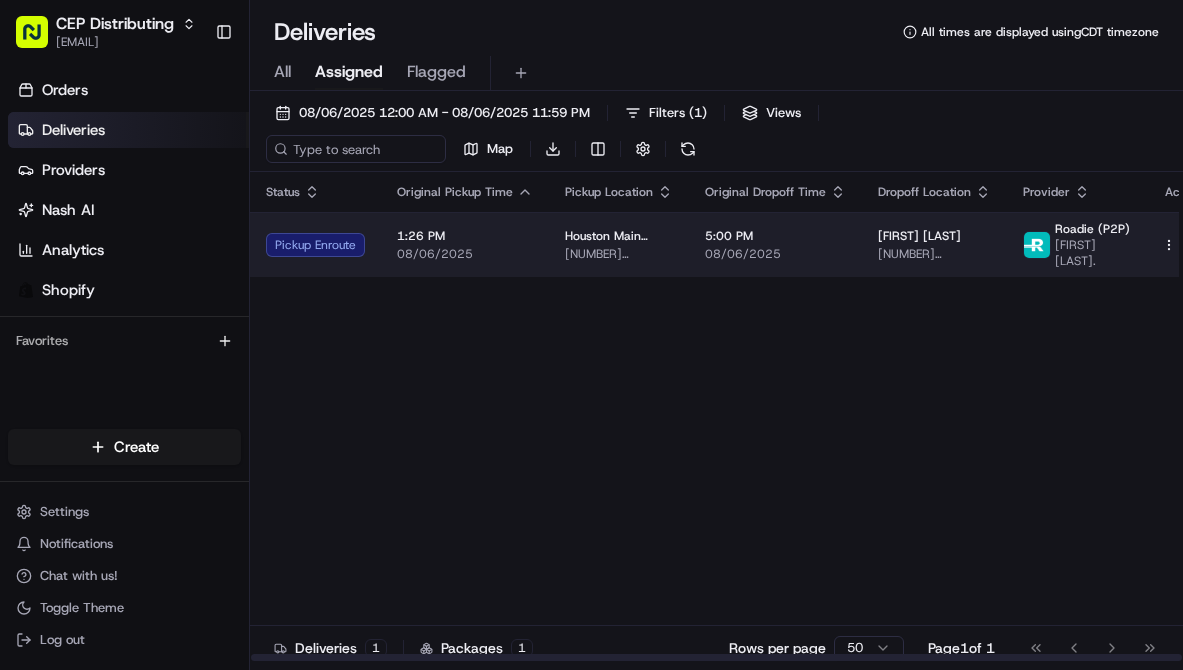 click on "08/06/2025" at bounding box center (465, 254) 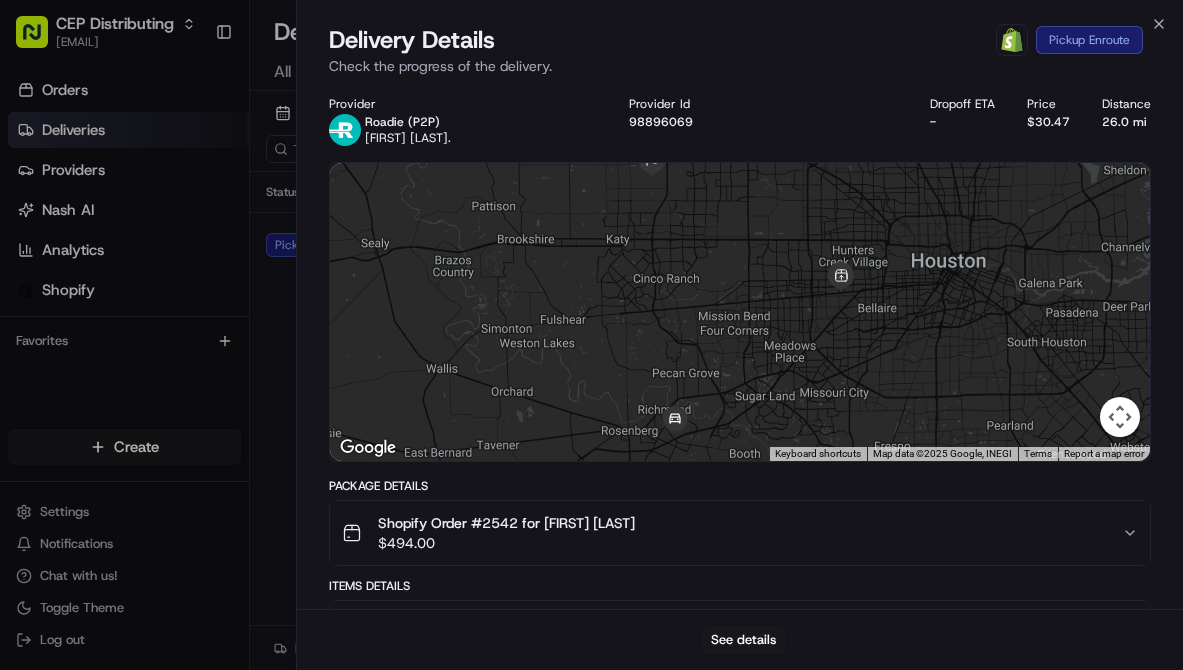 click at bounding box center (740, 312) 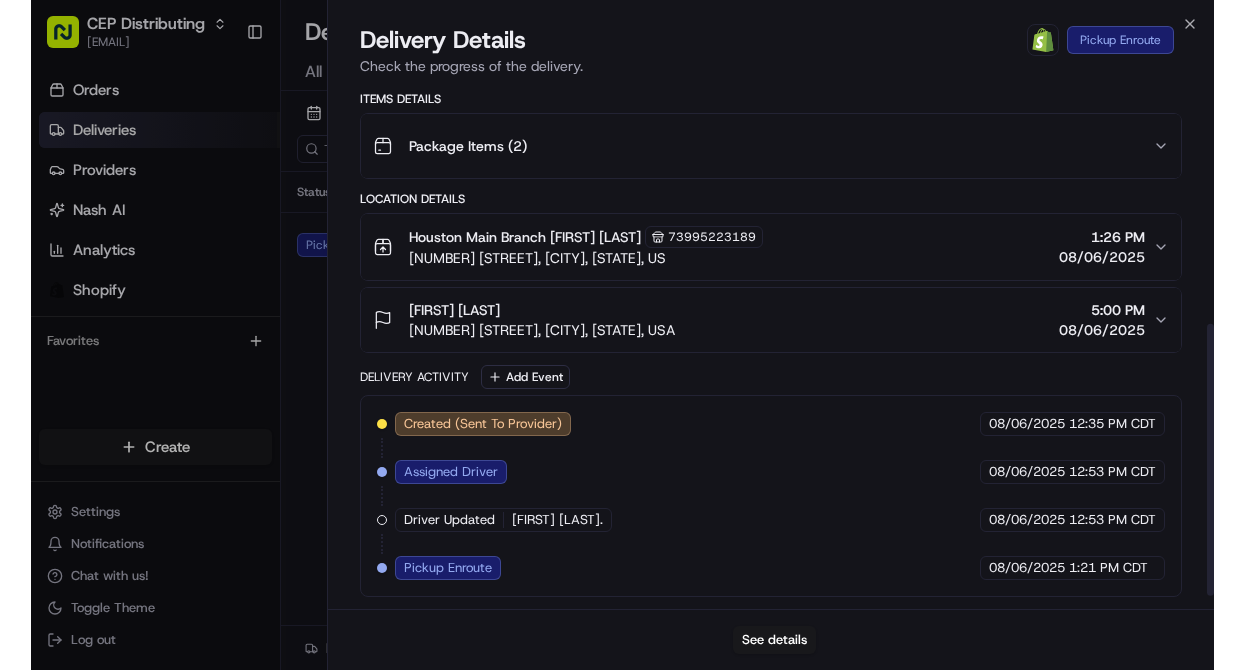 scroll, scrollTop: 0, scrollLeft: 0, axis: both 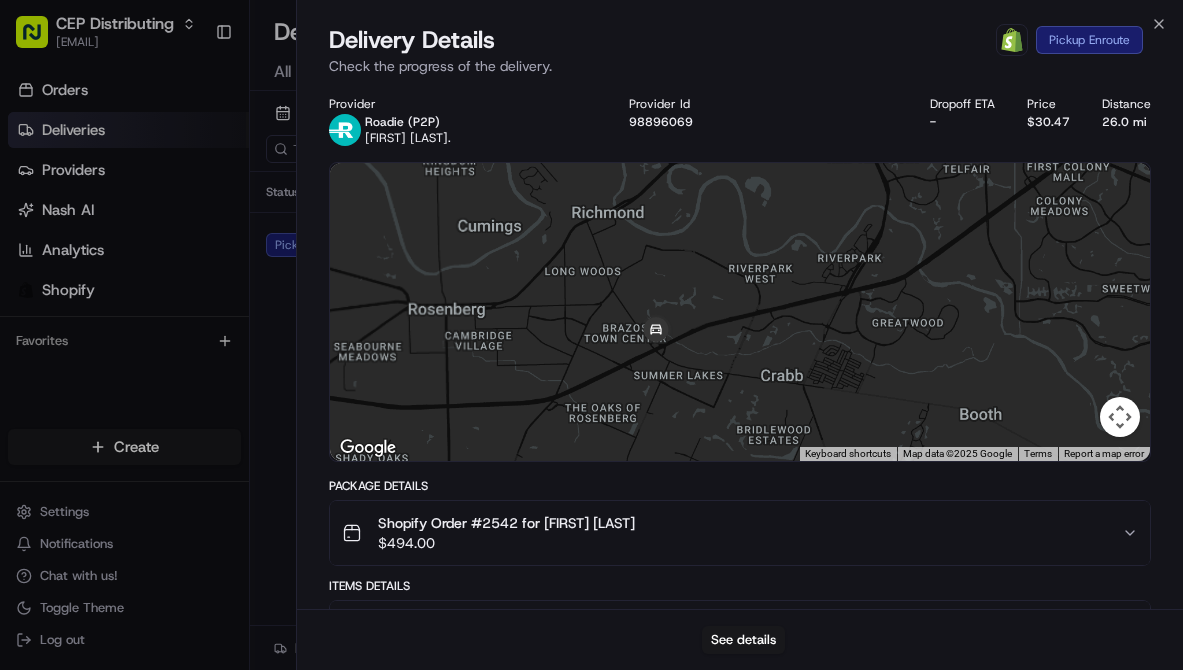 drag, startPoint x: 688, startPoint y: 367, endPoint x: 735, endPoint y: 265, distance: 112.30761 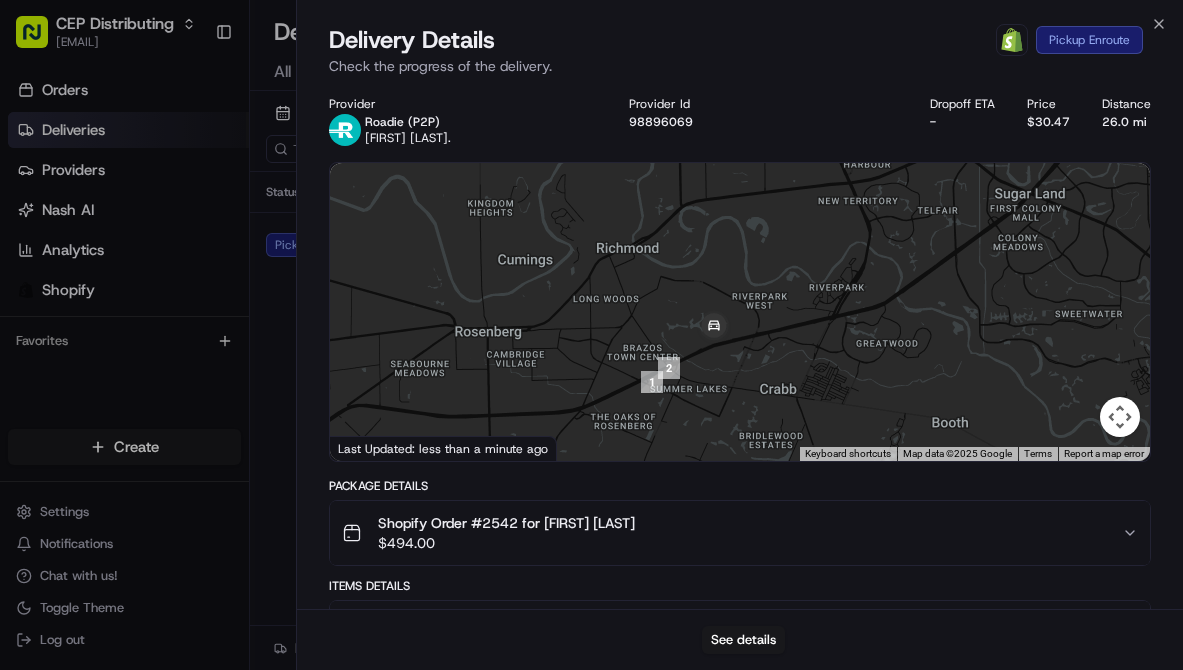drag, startPoint x: 765, startPoint y: 294, endPoint x: 738, endPoint y: 331, distance: 45.80393 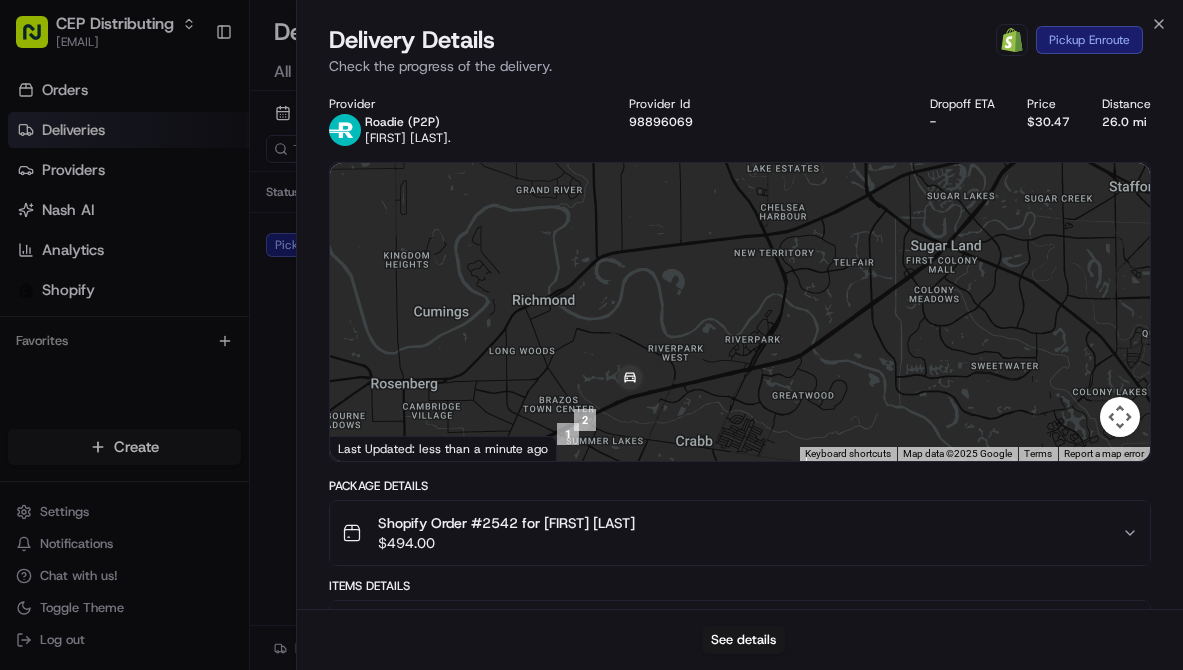 drag, startPoint x: 870, startPoint y: 313, endPoint x: 782, endPoint y: 367, distance: 103.24728 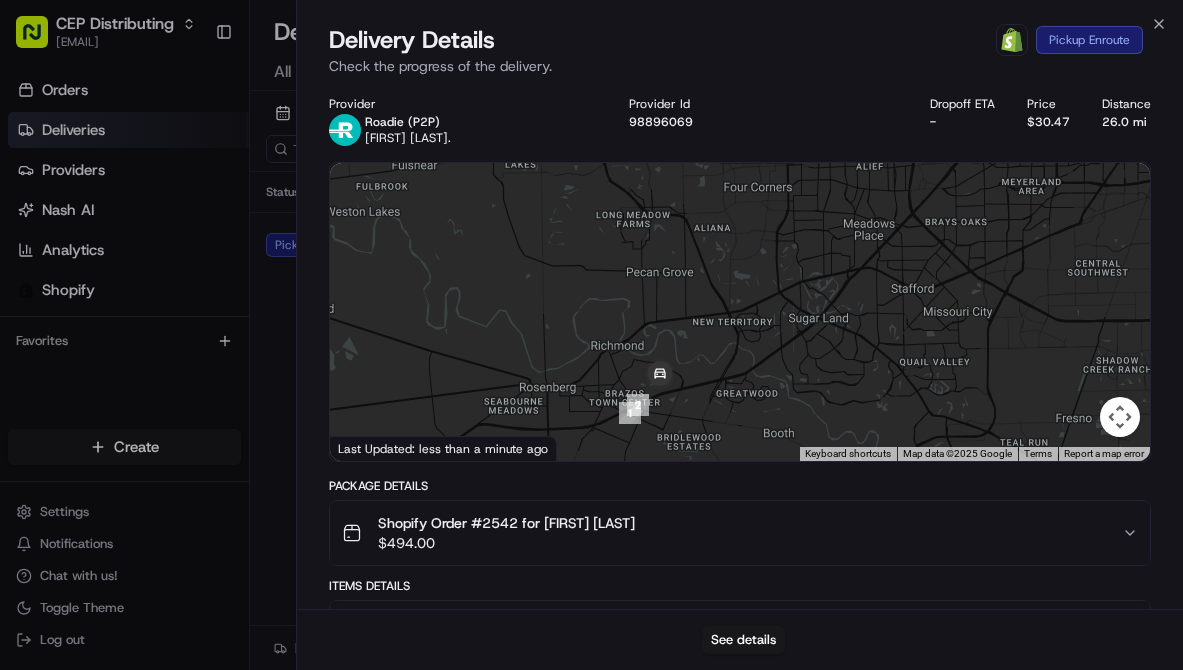 drag, startPoint x: 845, startPoint y: 305, endPoint x: 761, endPoint y: 363, distance: 102.0784 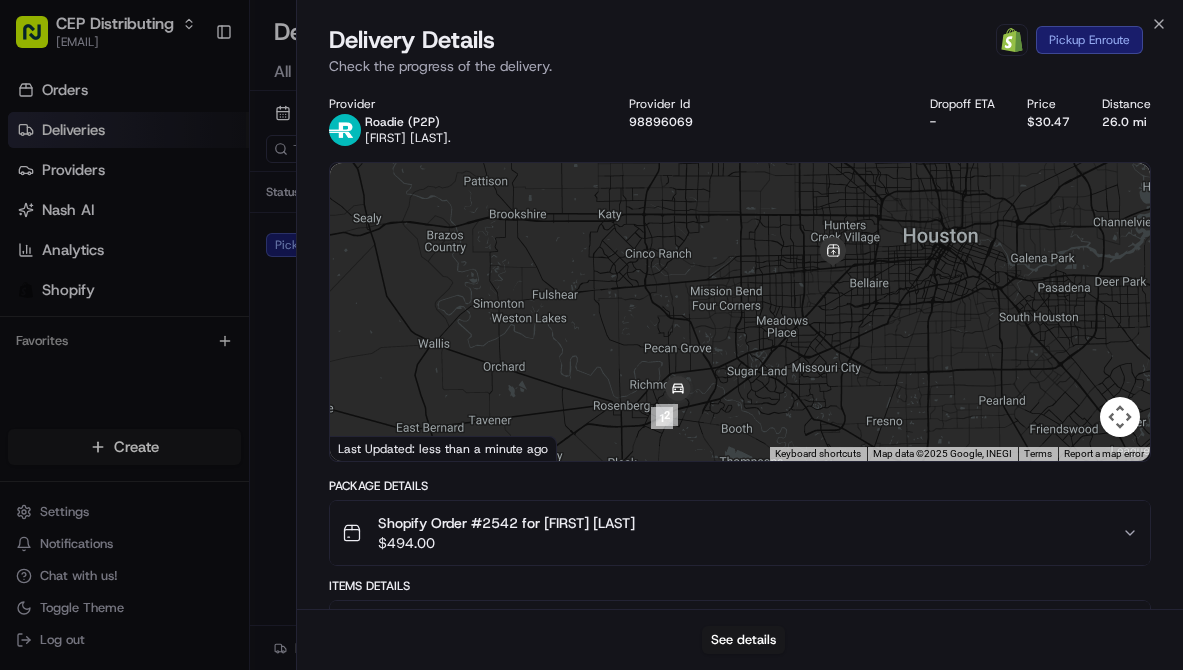 drag, startPoint x: 819, startPoint y: 333, endPoint x: 806, endPoint y: 346, distance: 18.384777 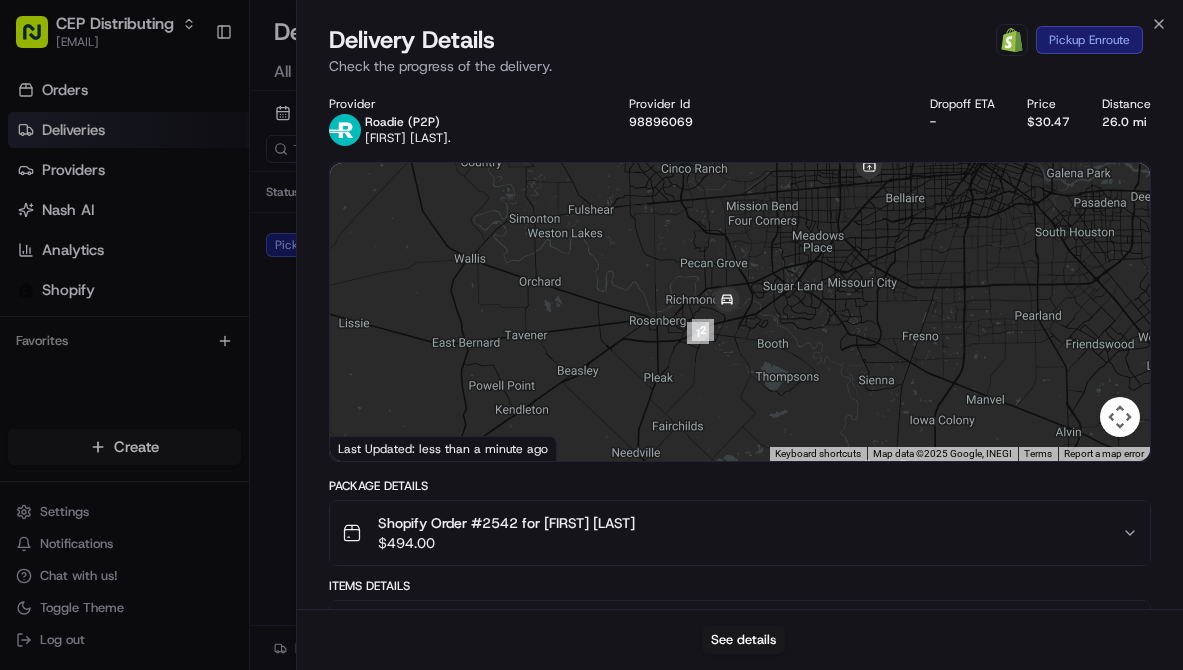 drag, startPoint x: 929, startPoint y: 293, endPoint x: 833, endPoint y: 378, distance: 128.22246 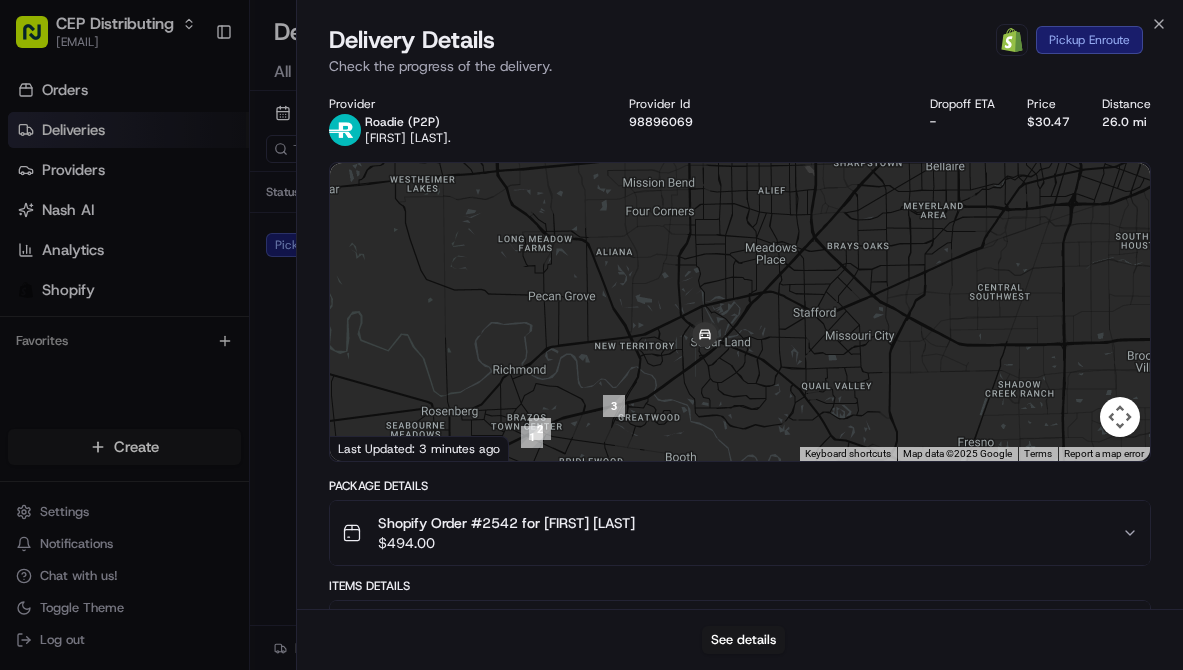 drag, startPoint x: 811, startPoint y: 289, endPoint x: 717, endPoint y: 383, distance: 132.93608 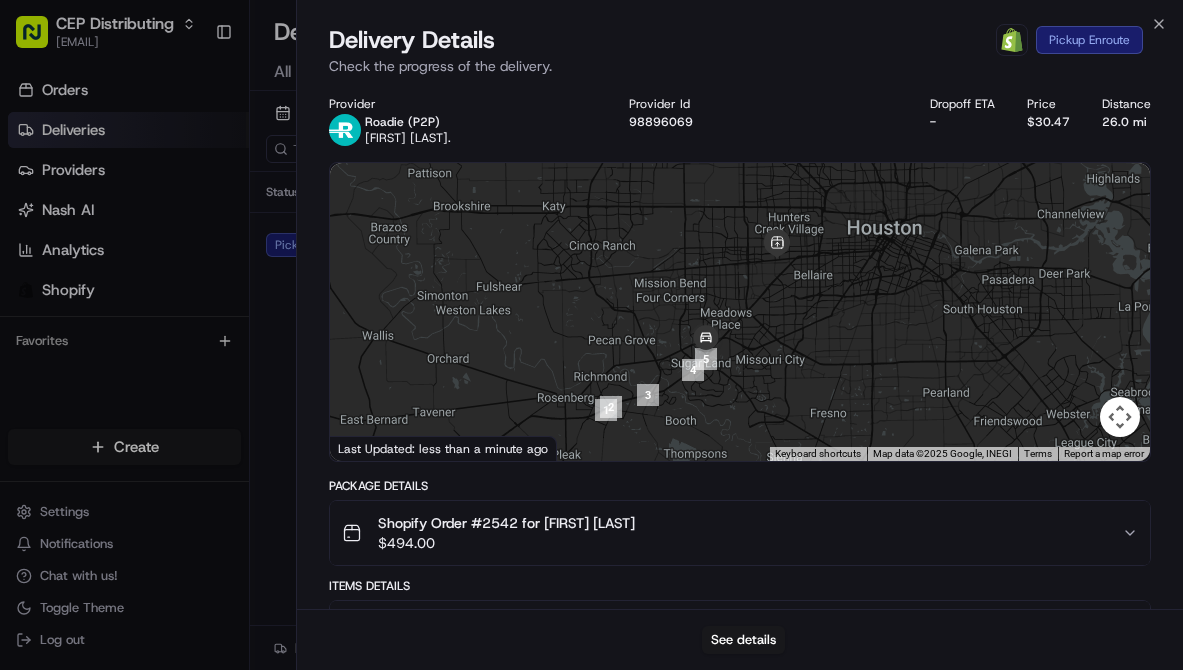 drag, startPoint x: 857, startPoint y: 245, endPoint x: 815, endPoint y: 301, distance: 70 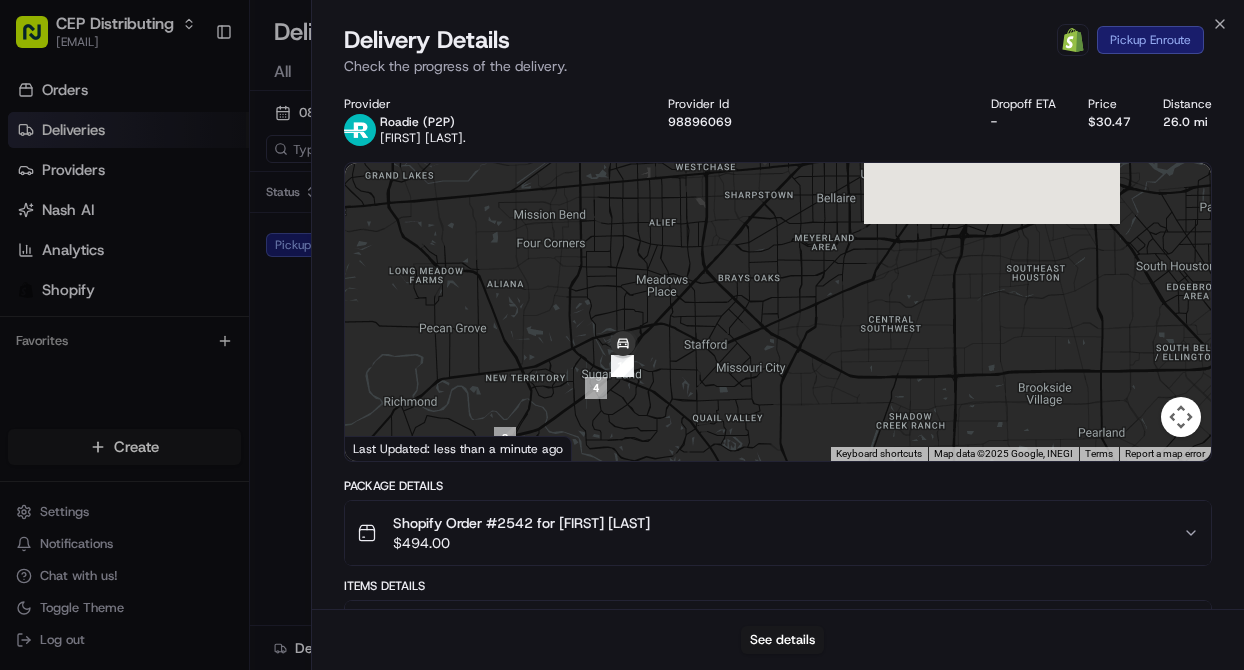 drag, startPoint x: 941, startPoint y: 257, endPoint x: 813, endPoint y: 366, distance: 168.12198 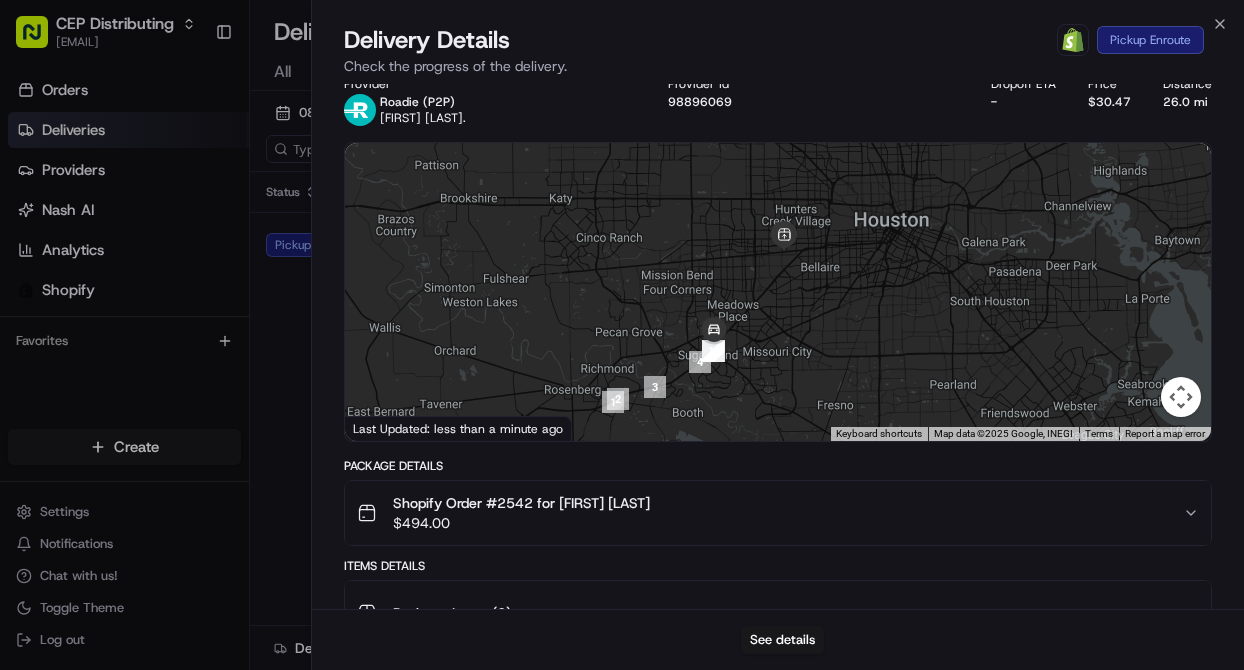 scroll, scrollTop: 78, scrollLeft: 0, axis: vertical 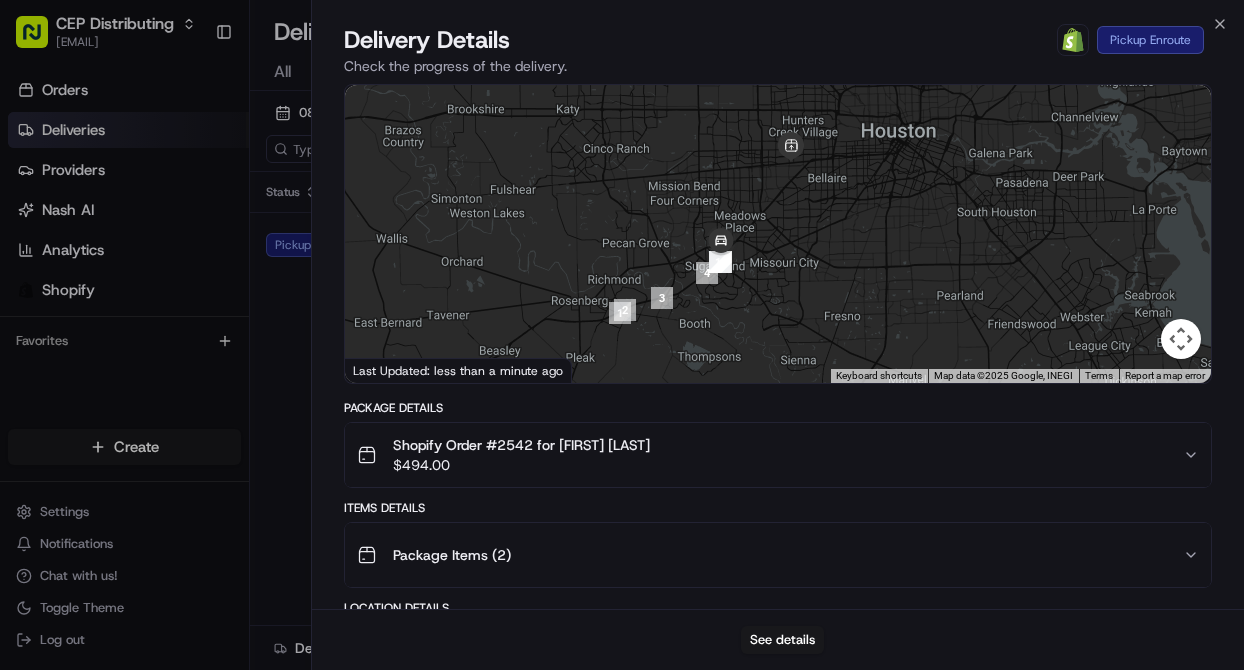 drag, startPoint x: 644, startPoint y: 211, endPoint x: 654, endPoint y: 124, distance: 87.57283 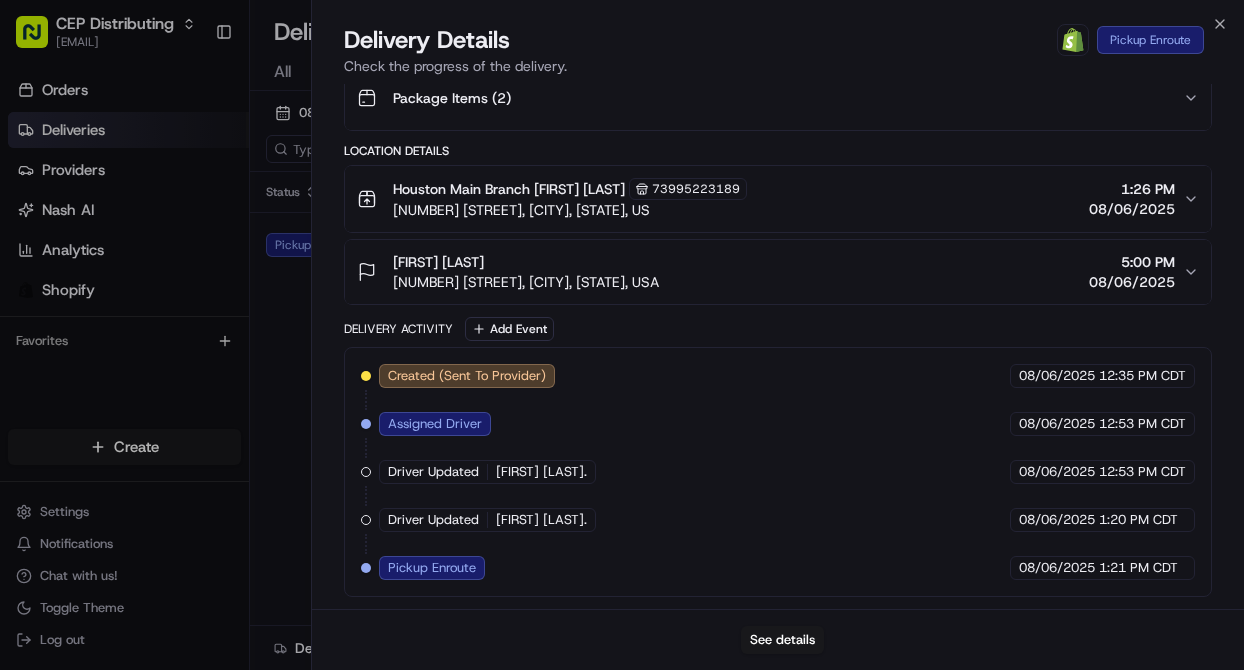 scroll, scrollTop: 521, scrollLeft: 0, axis: vertical 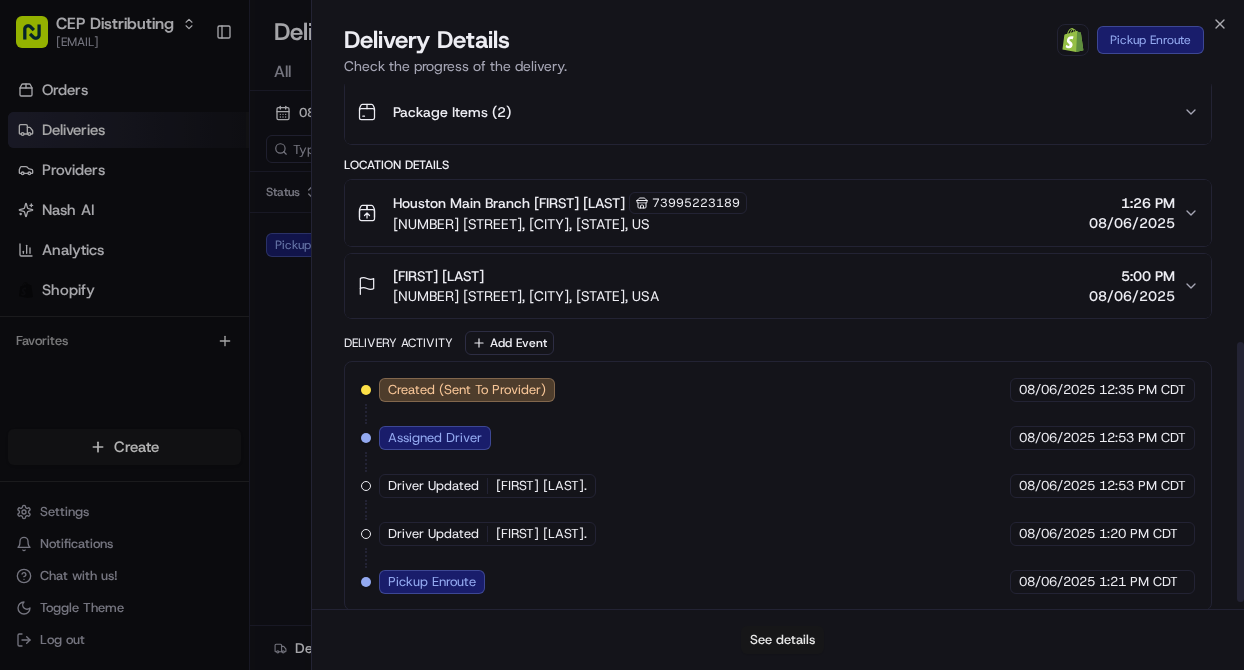 click on "See details" at bounding box center [782, 640] 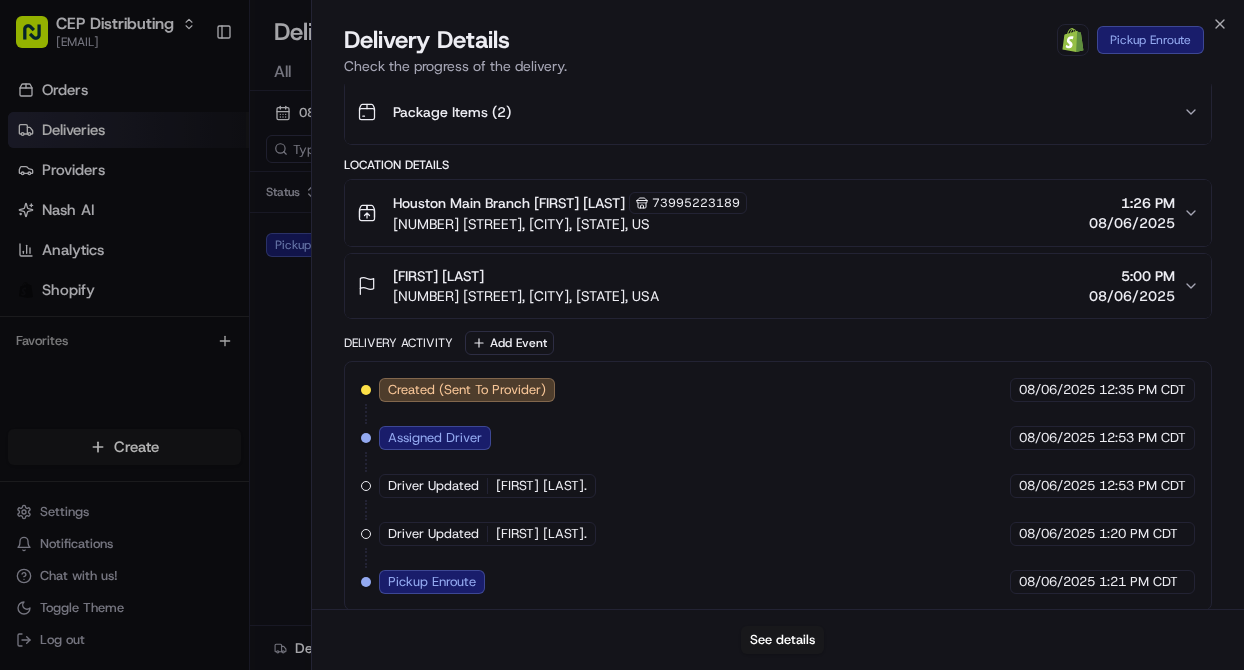 scroll, scrollTop: 525, scrollLeft: 0, axis: vertical 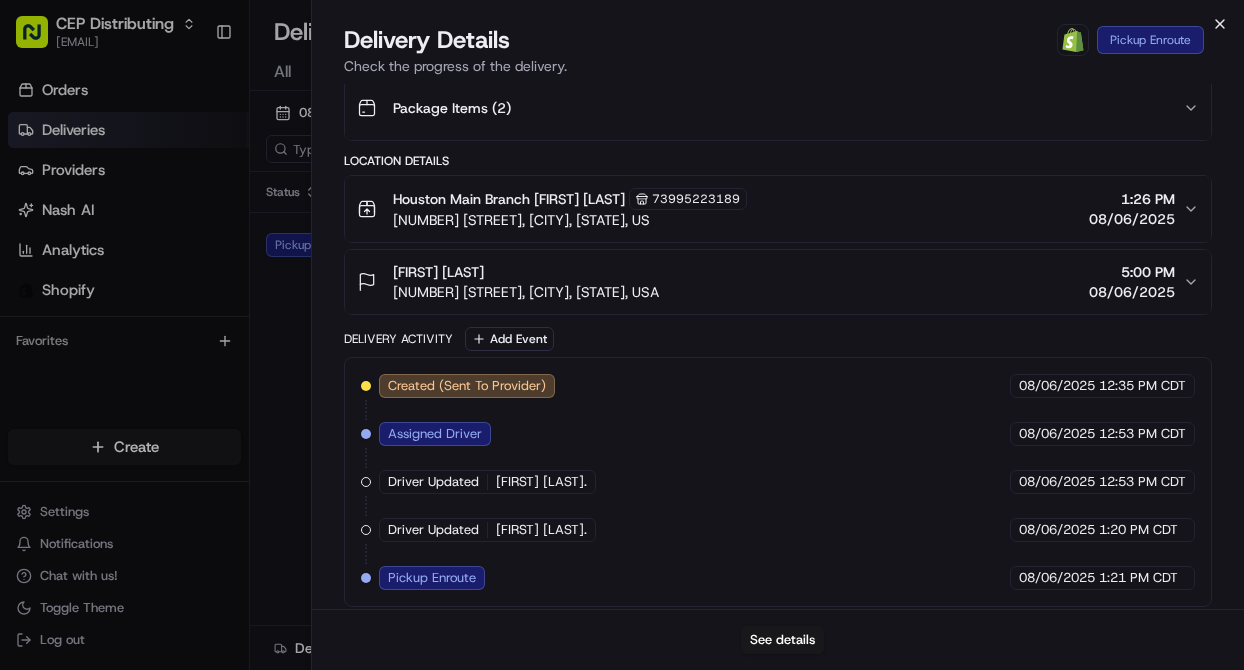 click 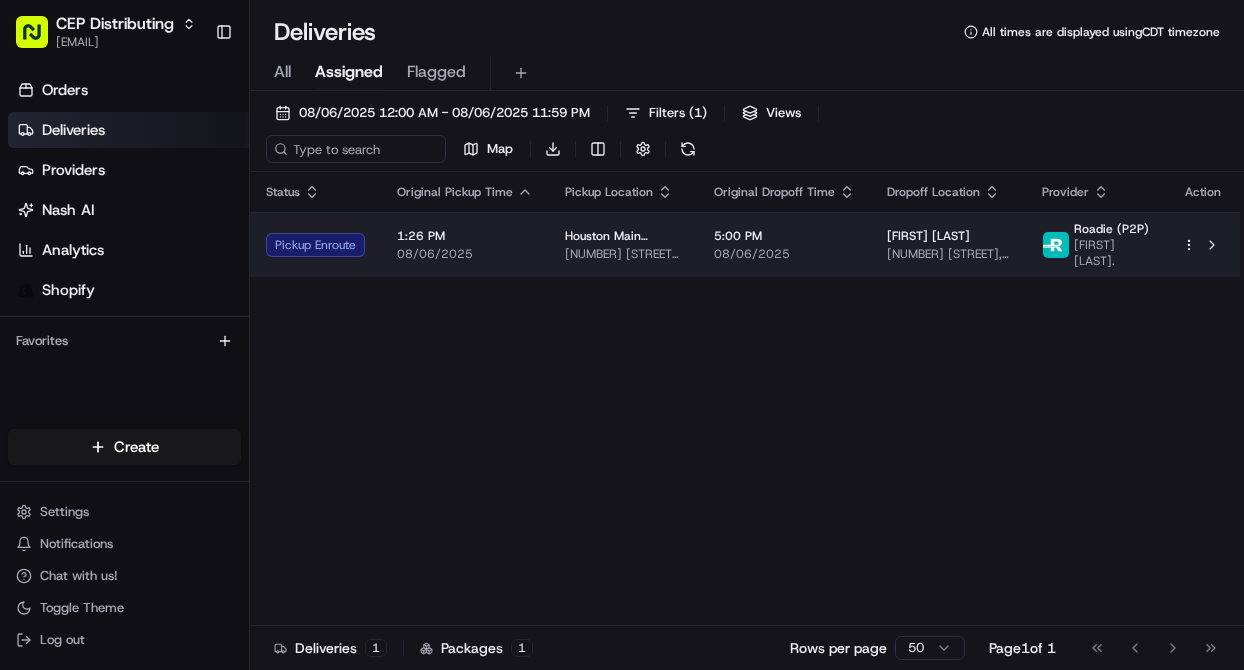 click on "08/06/2025" at bounding box center (465, 254) 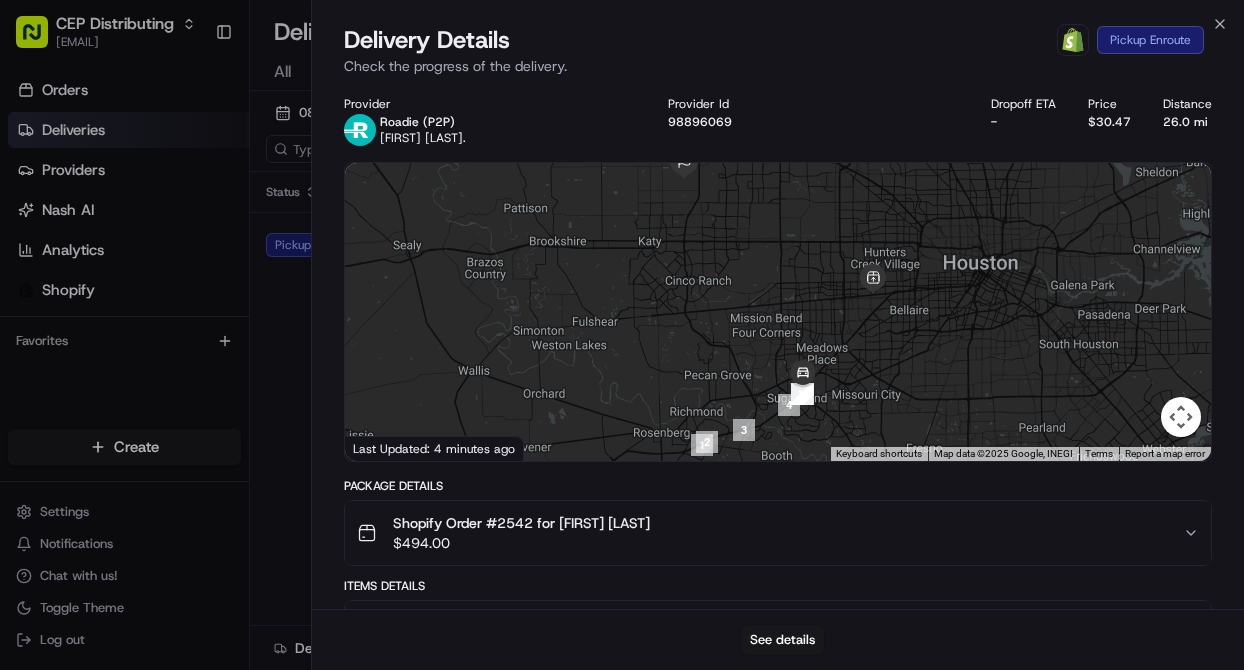 click at bounding box center (778, 312) 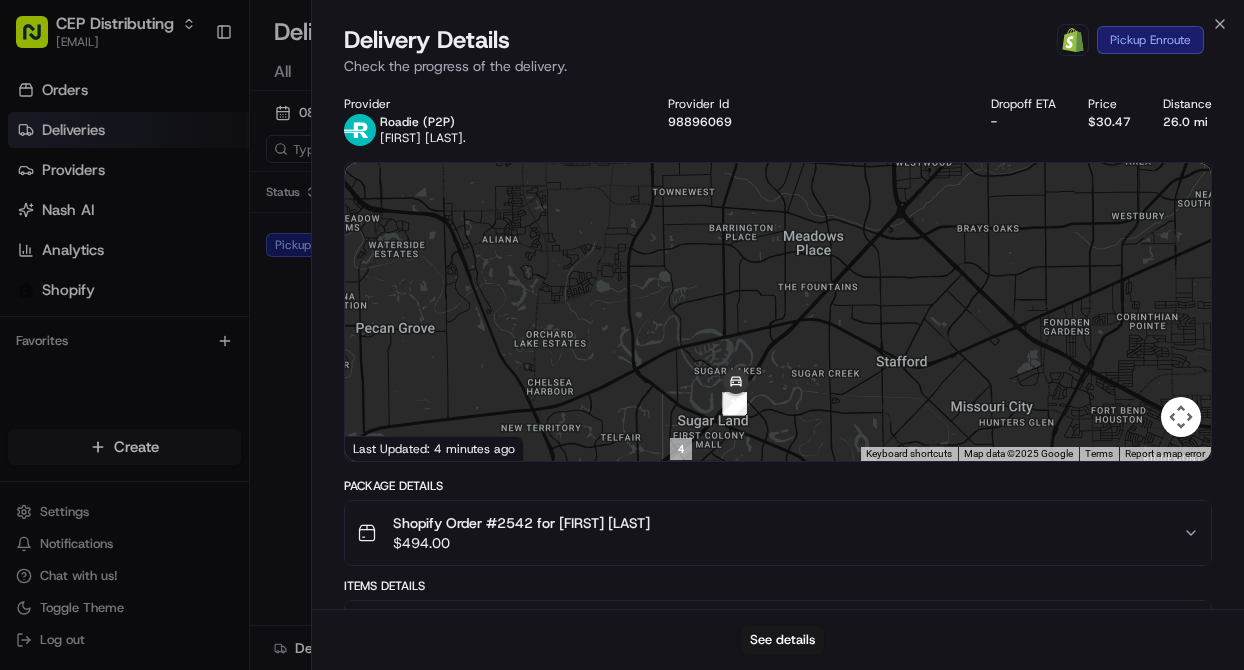 drag, startPoint x: 802, startPoint y: 374, endPoint x: 846, endPoint y: 249, distance: 132.51793 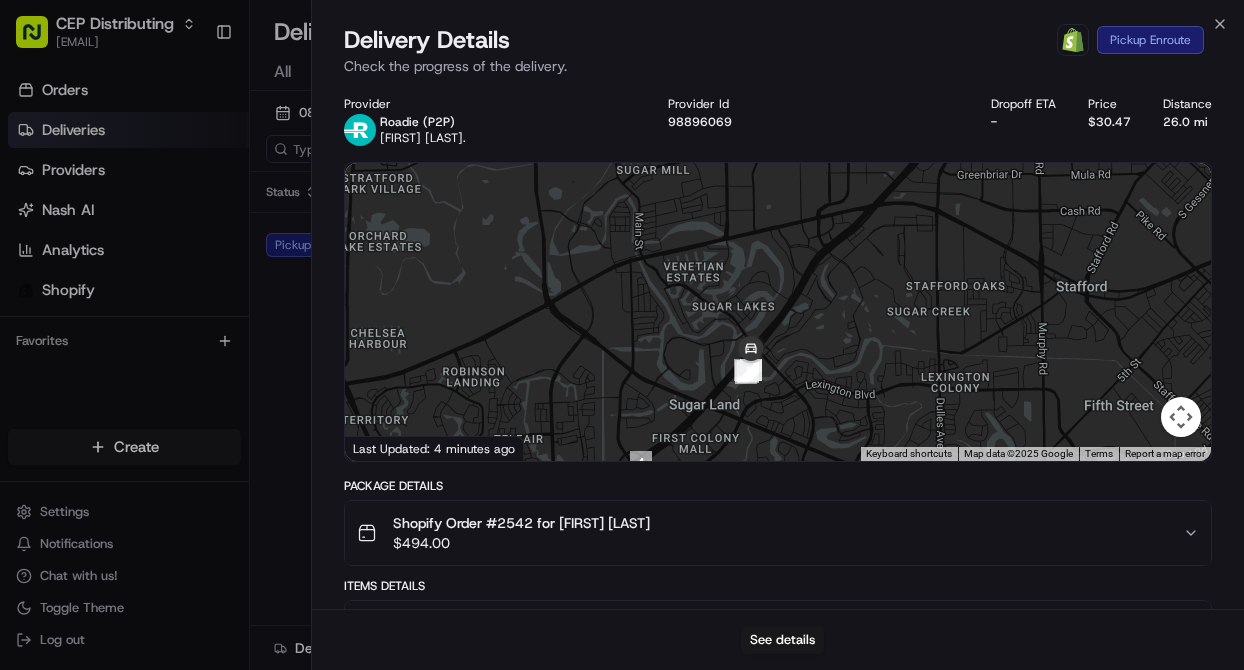 drag, startPoint x: 789, startPoint y: 330, endPoint x: 820, endPoint y: 206, distance: 127.81628 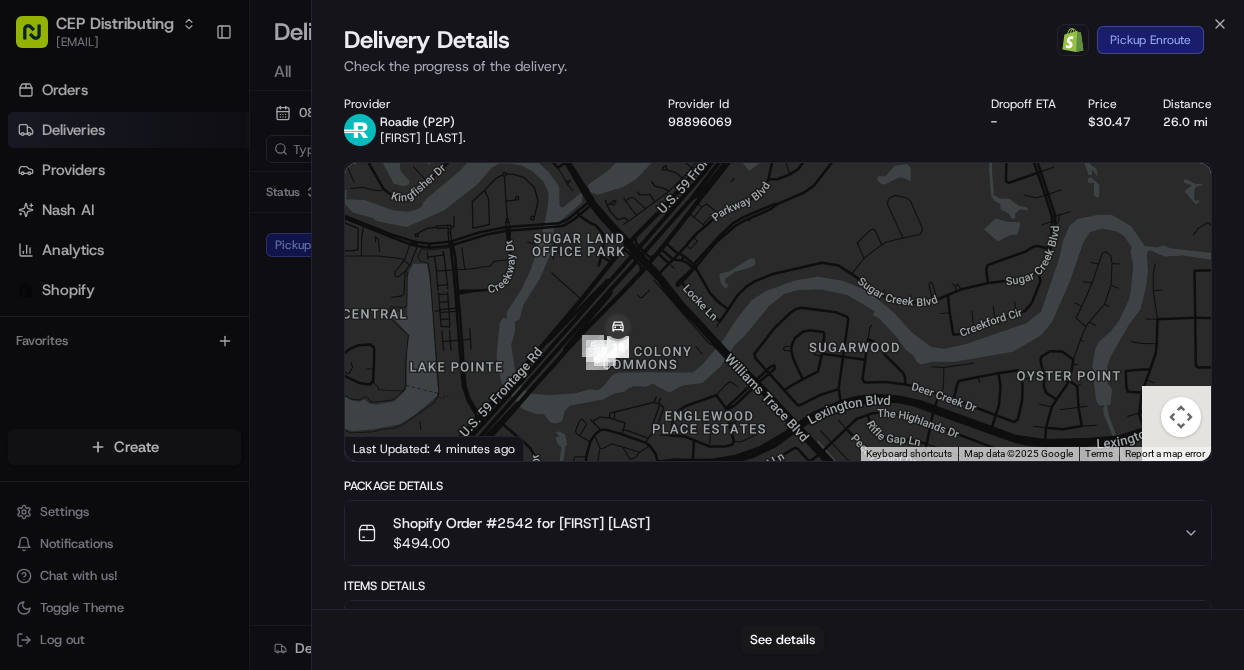 drag, startPoint x: 686, startPoint y: 392, endPoint x: 687, endPoint y: 226, distance: 166.003 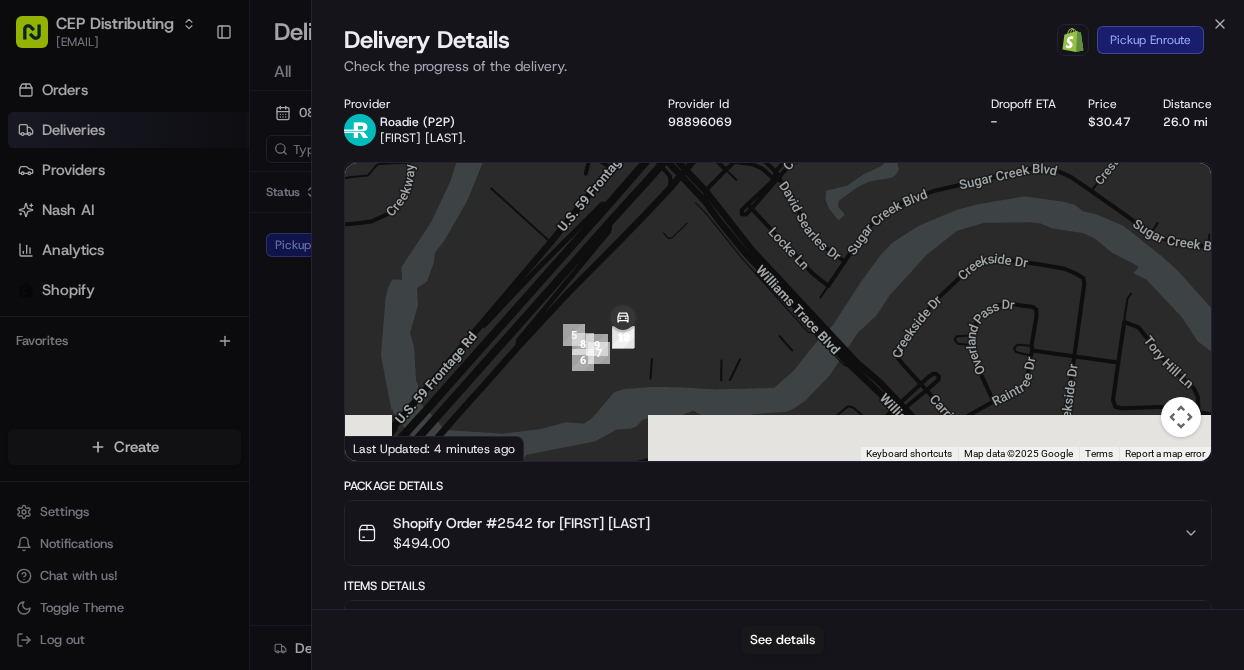 drag, startPoint x: 641, startPoint y: 278, endPoint x: 652, endPoint y: 257, distance: 23.70654 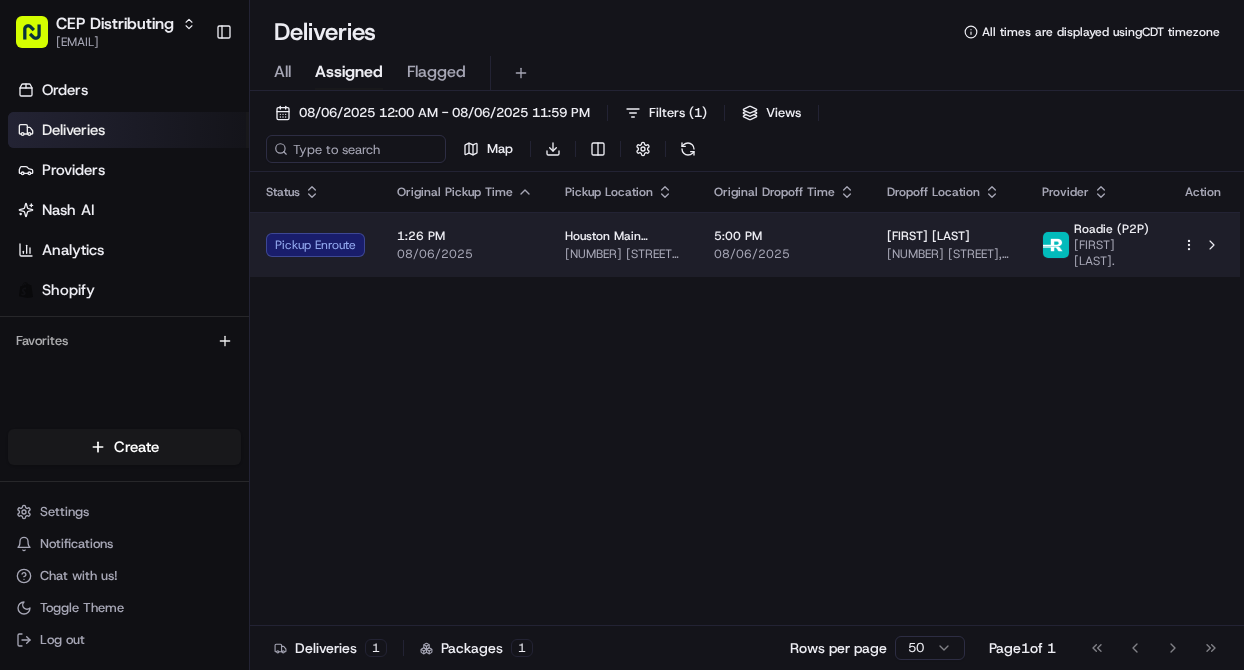 click on "Houston Main Branch" at bounding box center [623, 236] 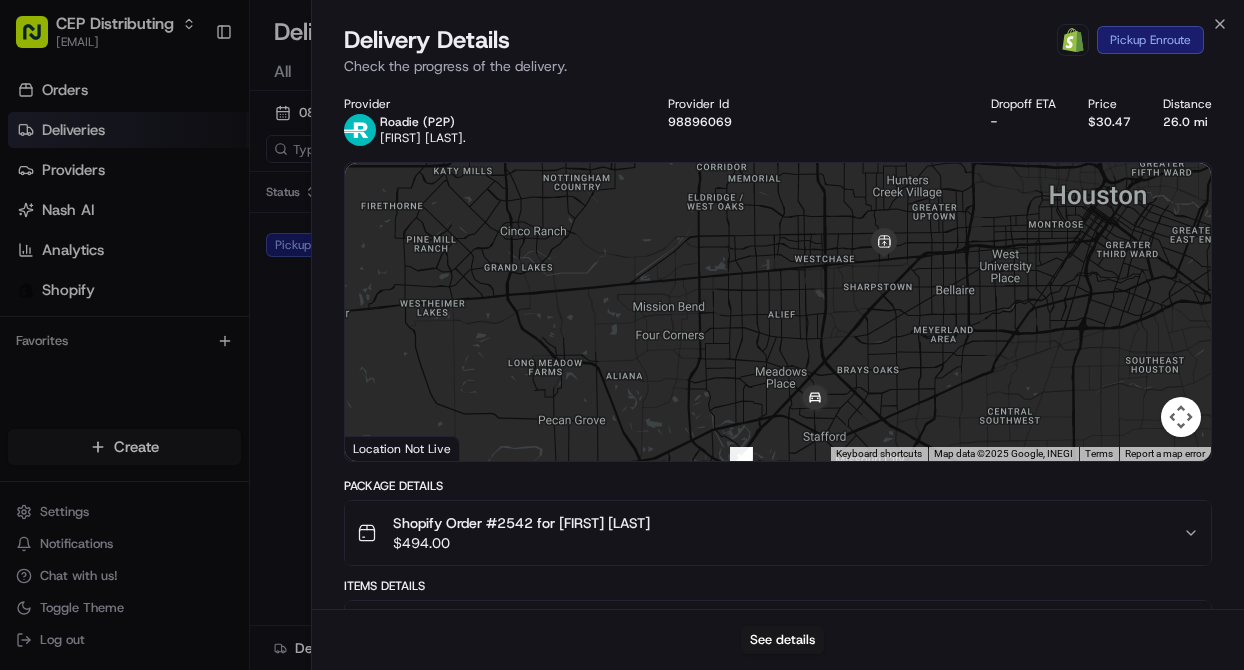 drag, startPoint x: 853, startPoint y: 354, endPoint x: 853, endPoint y: 277, distance: 77 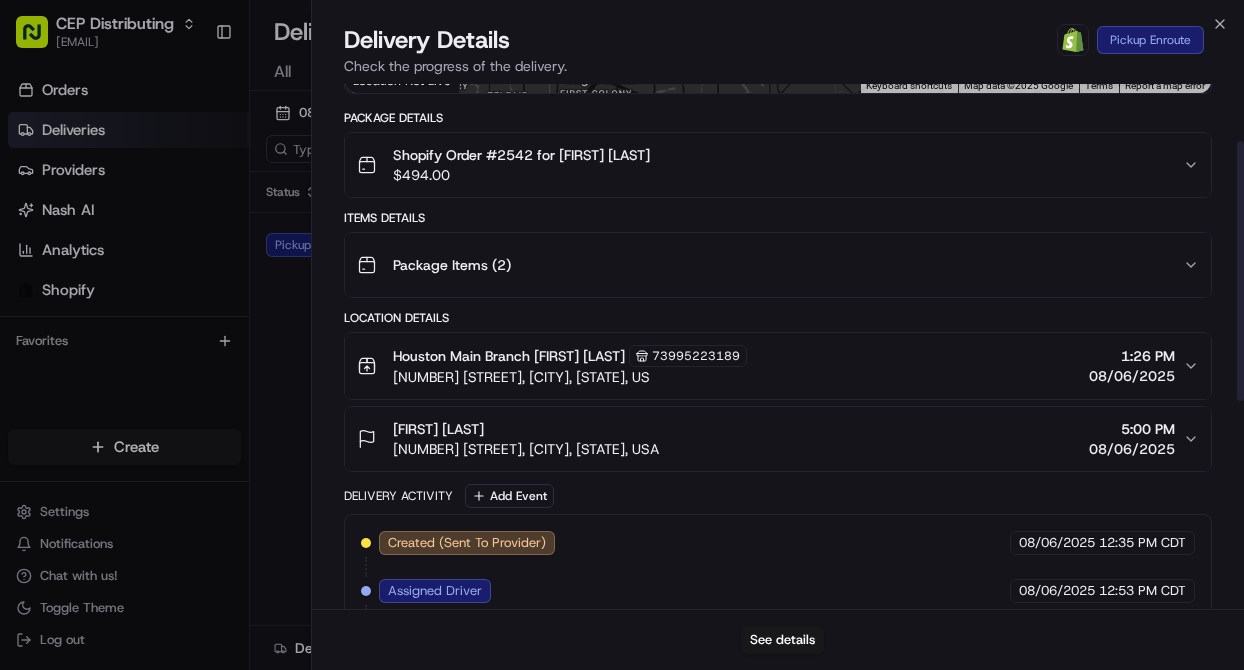 scroll, scrollTop: 0, scrollLeft: 0, axis: both 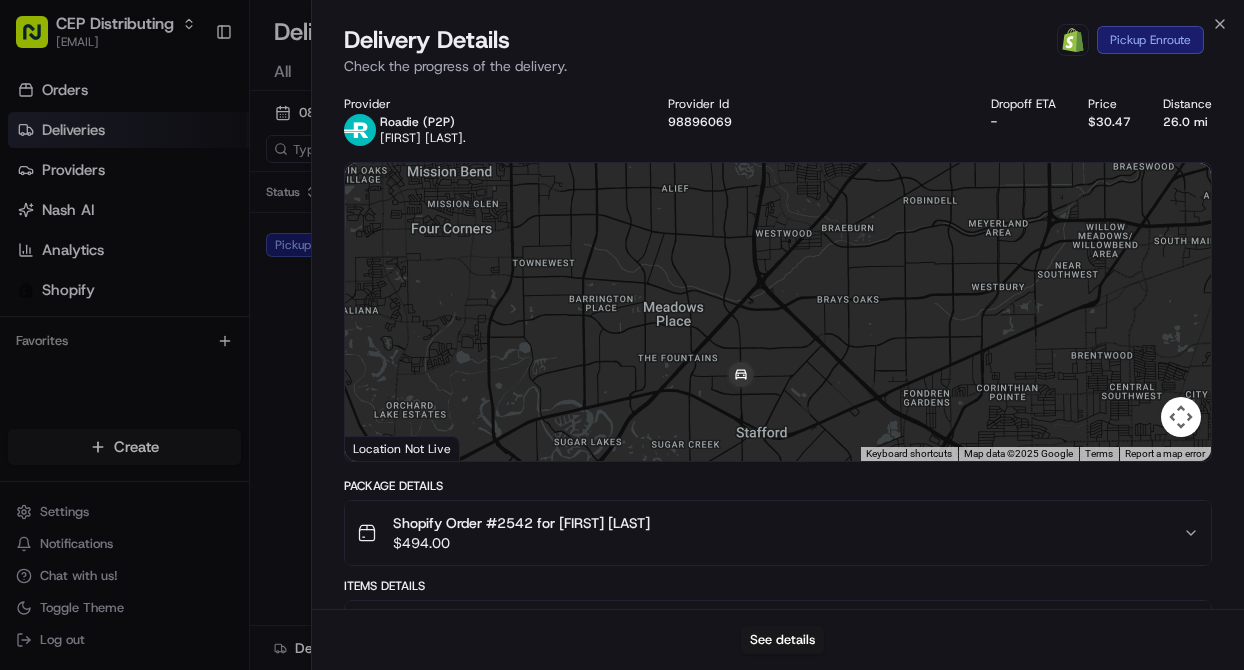 drag, startPoint x: 924, startPoint y: 290, endPoint x: 878, endPoint y: 359, distance: 82.92768 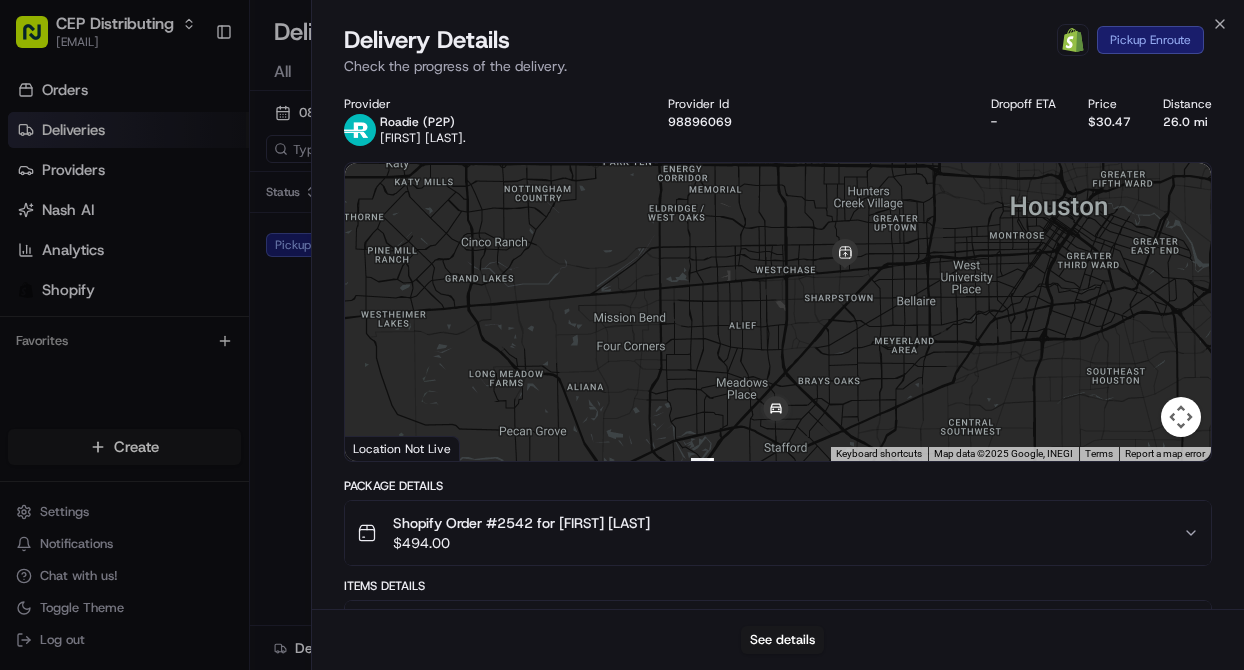 drag, startPoint x: 892, startPoint y: 323, endPoint x: 870, endPoint y: 373, distance: 54.626 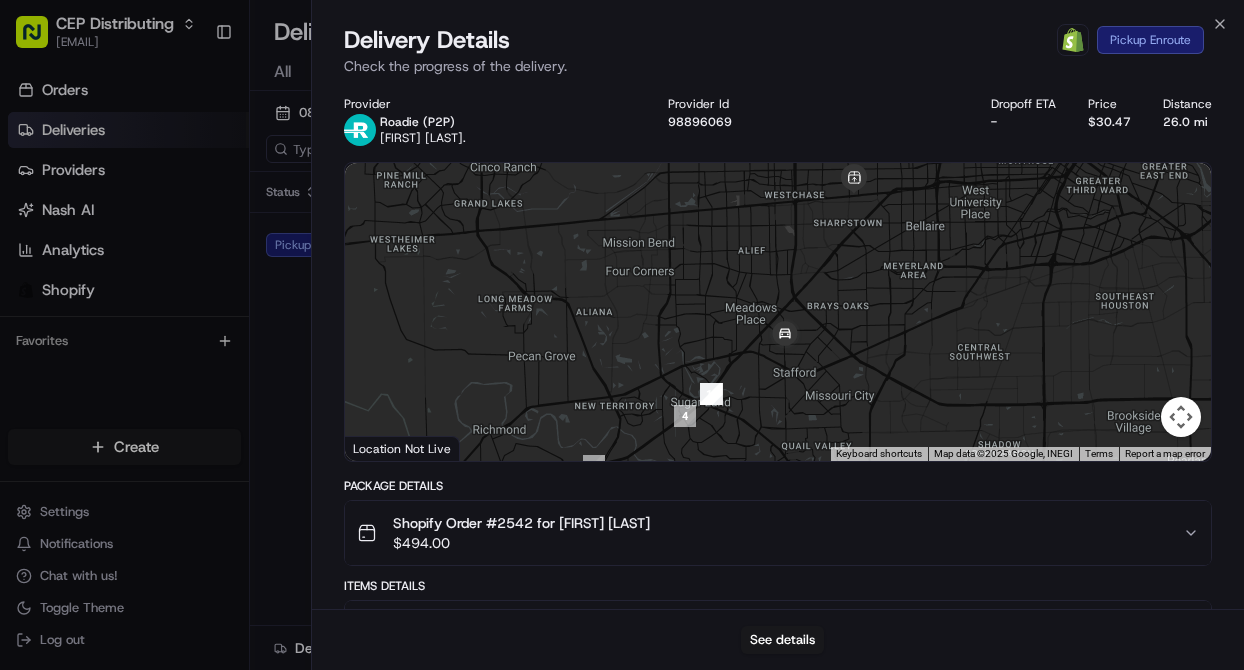 drag, startPoint x: 828, startPoint y: 373, endPoint x: 839, endPoint y: 290, distance: 83.725746 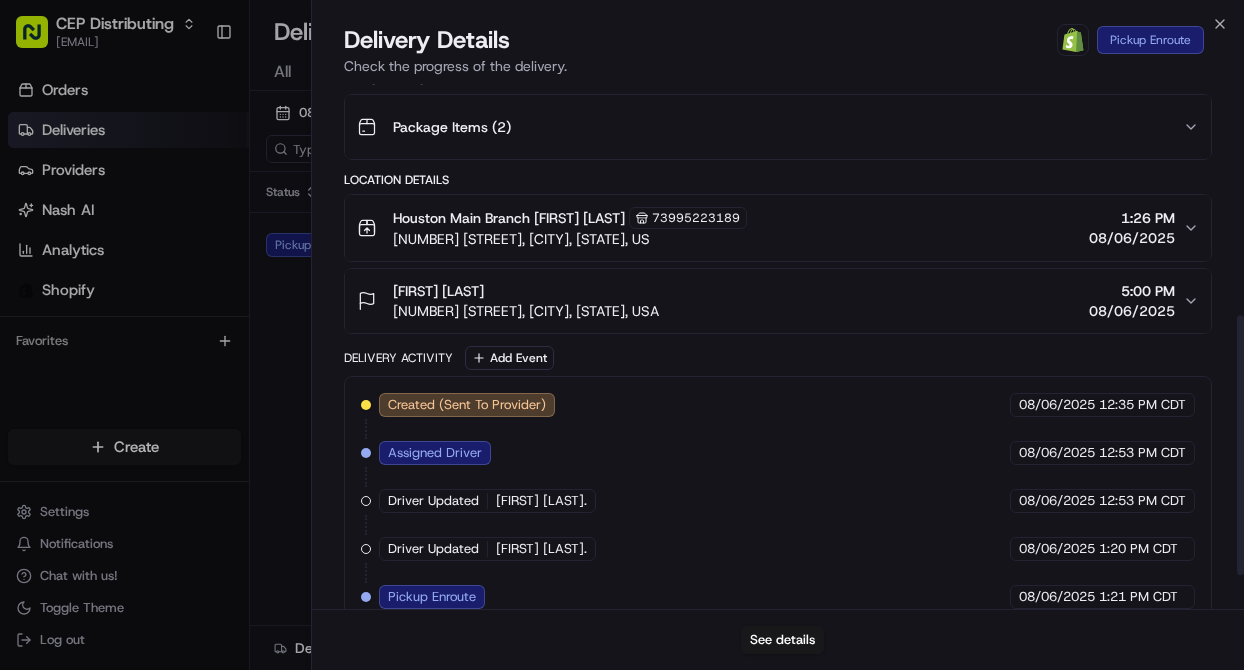 scroll, scrollTop: 467, scrollLeft: 0, axis: vertical 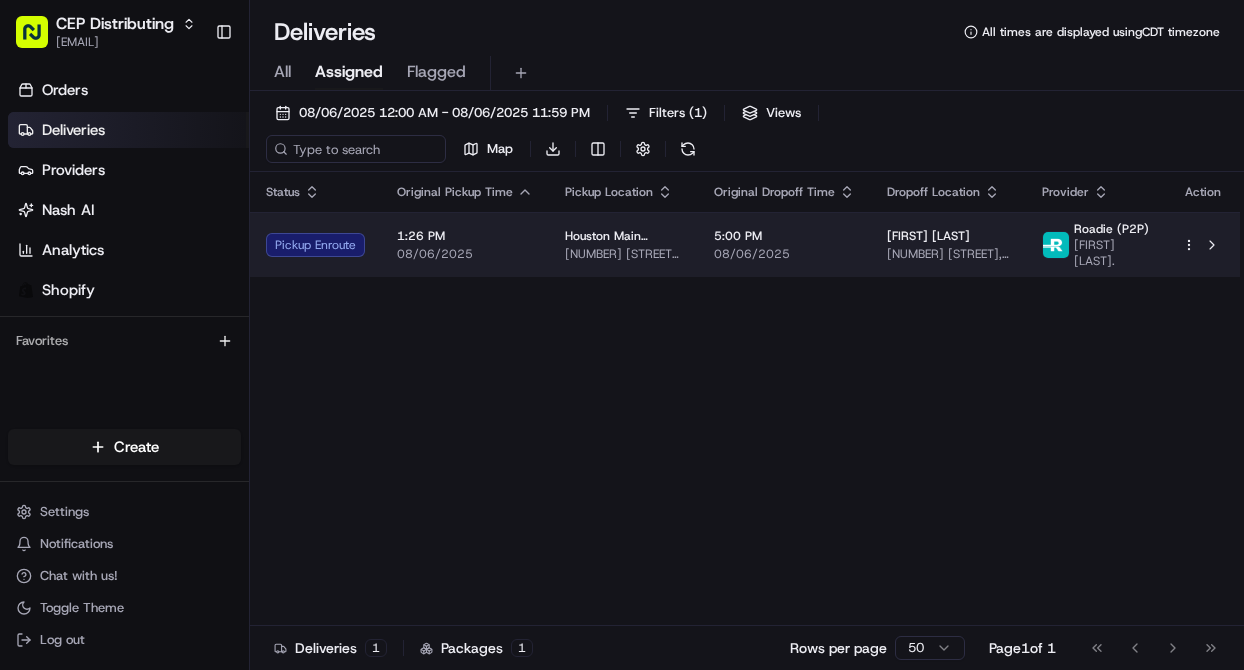 click on "[TIME] [DATE]" at bounding box center (784, 244) 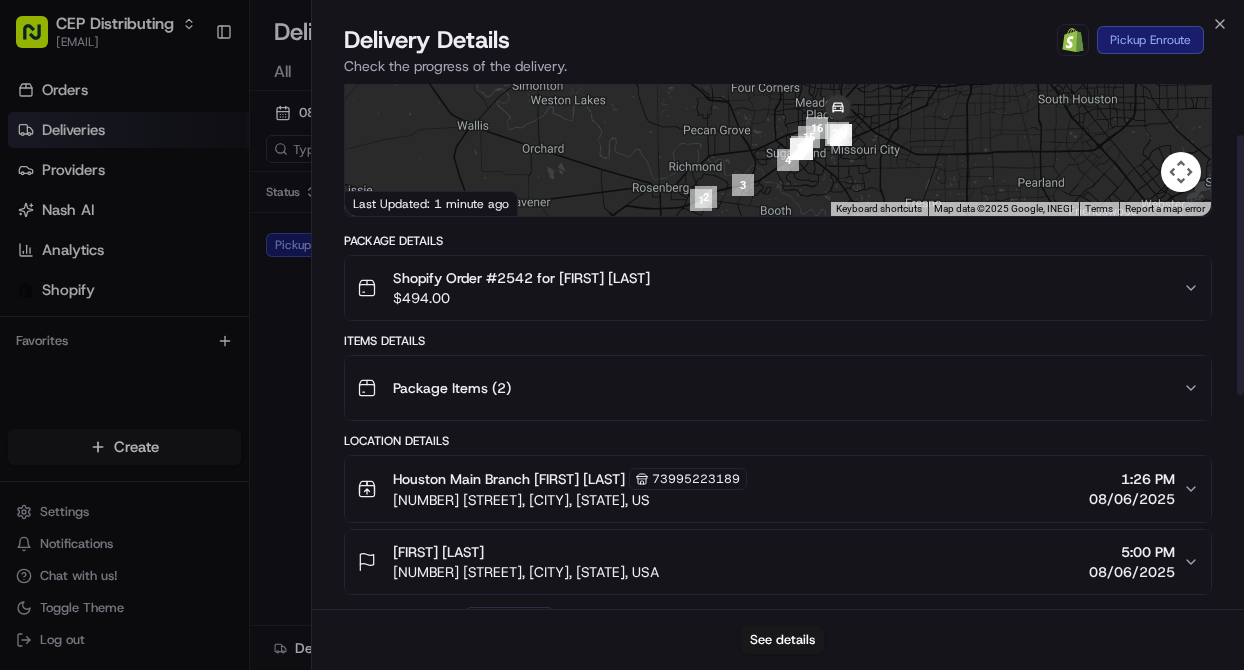 scroll, scrollTop: 103, scrollLeft: 0, axis: vertical 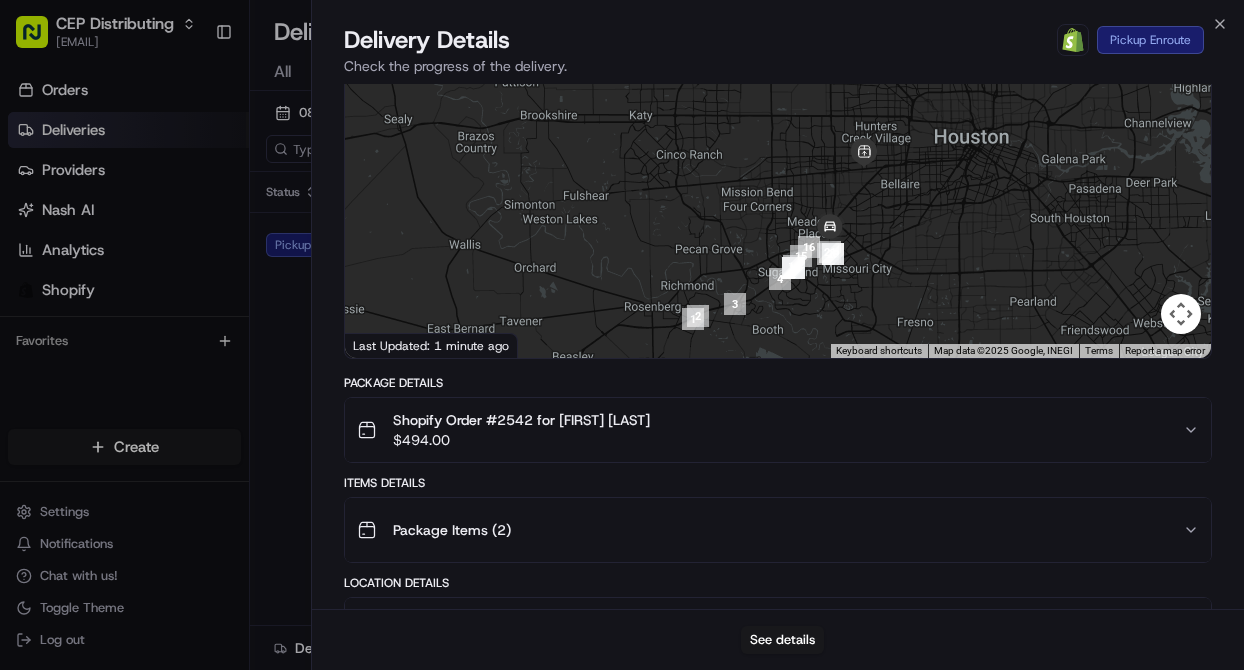 drag, startPoint x: 910, startPoint y: 239, endPoint x: 813, endPoint y: 176, distance: 115.66331 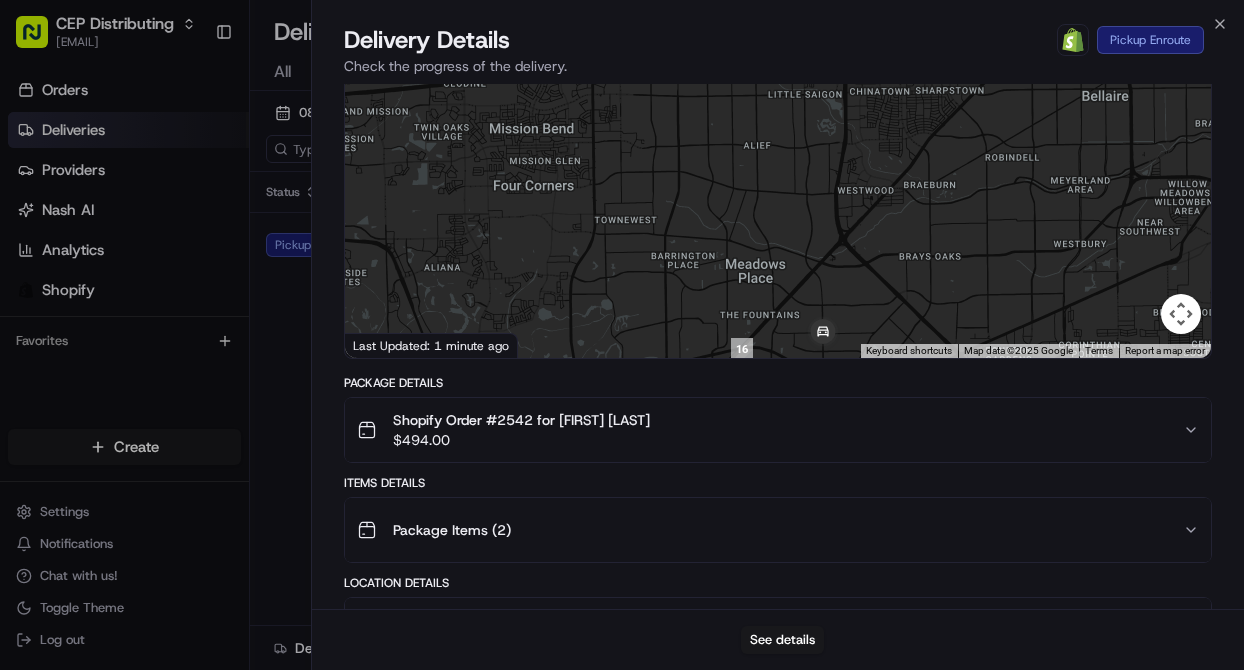 drag, startPoint x: 862, startPoint y: 250, endPoint x: 831, endPoint y: 104, distance: 149.25482 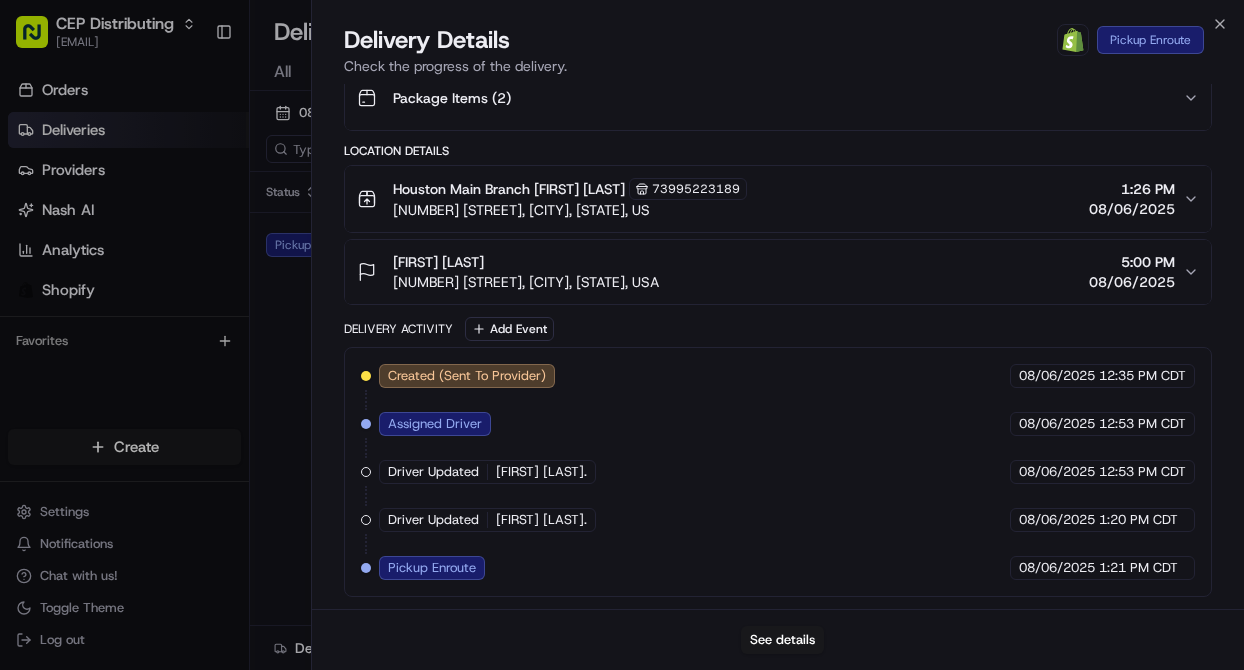 scroll, scrollTop: 531, scrollLeft: 0, axis: vertical 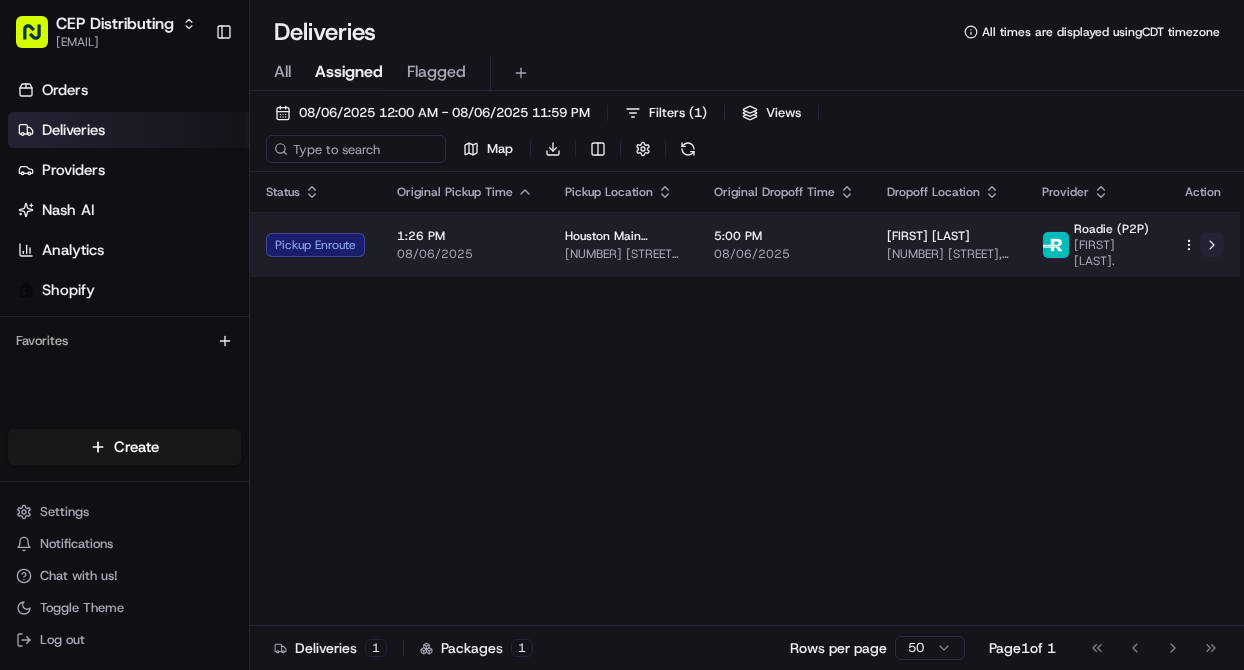 click at bounding box center (1212, 245) 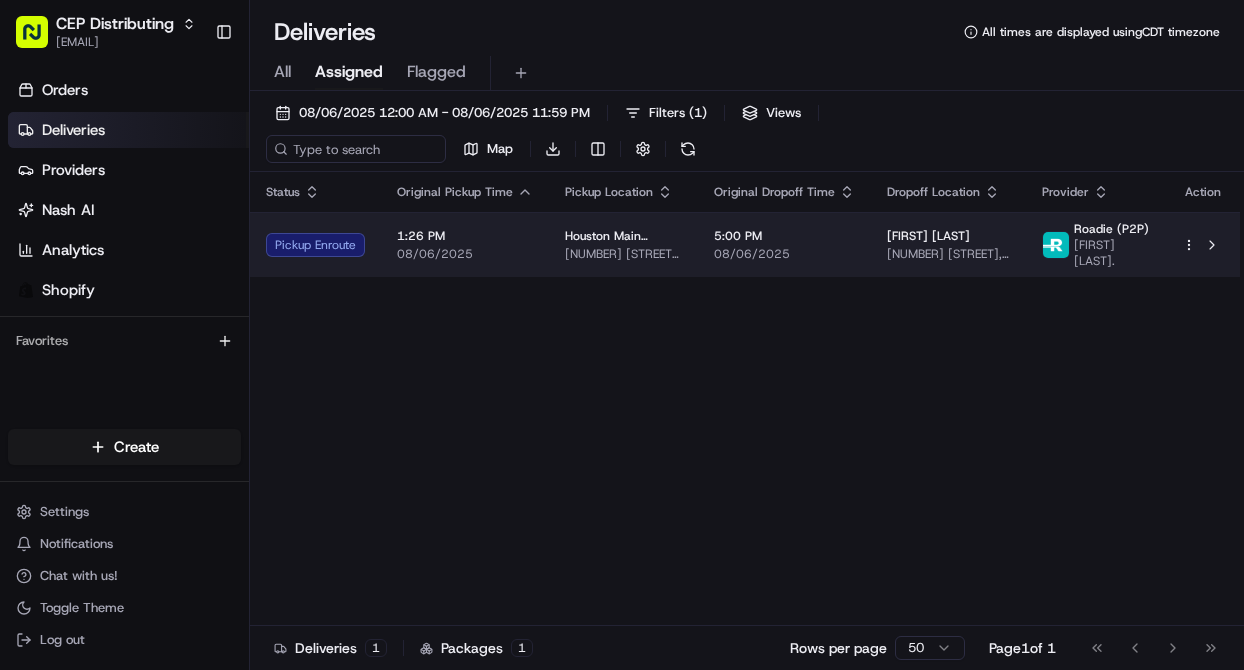 click on "[FIRST] [LAST] [NUMBER] [STREET], [CITY], [STATE] [ZIP], USA" at bounding box center [948, 244] 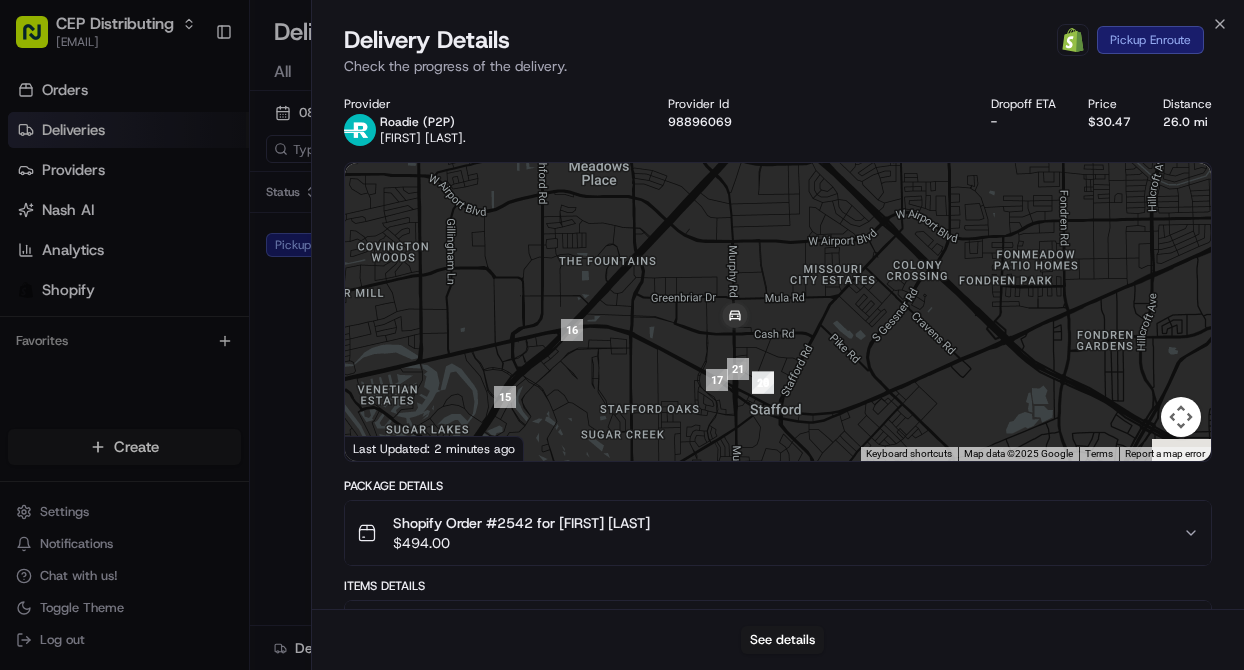drag, startPoint x: 766, startPoint y: 391, endPoint x: 816, endPoint y: 269, distance: 131.8484 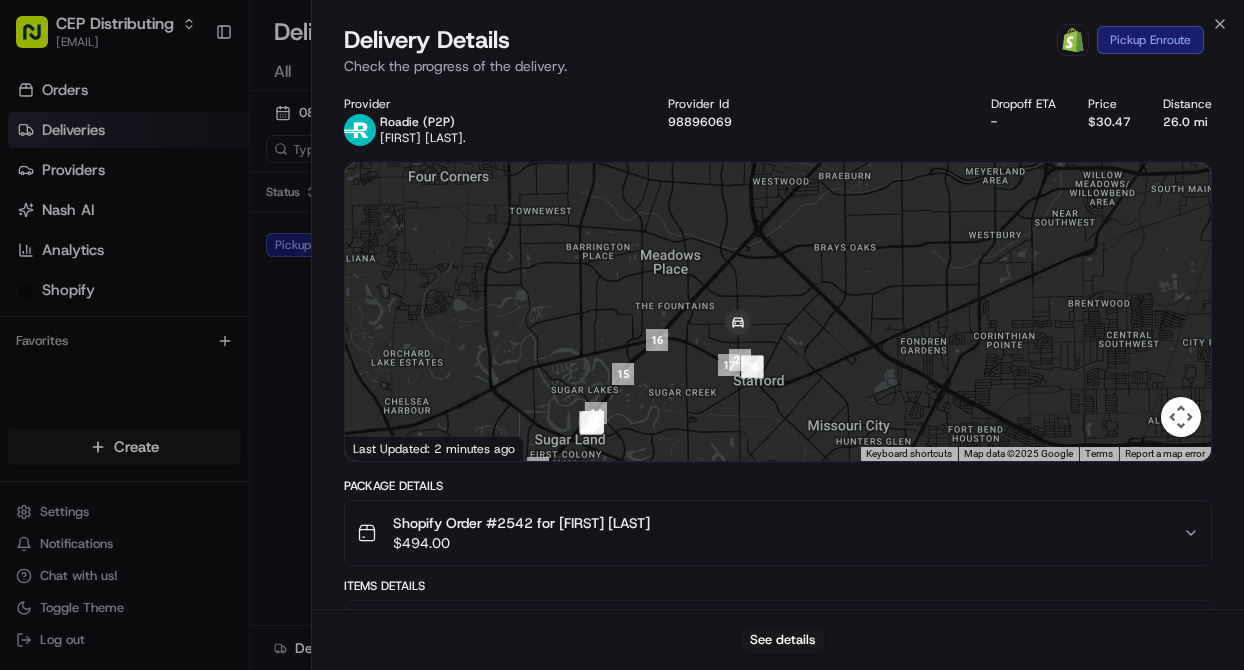 drag, startPoint x: 878, startPoint y: 265, endPoint x: 815, endPoint y: 340, distance: 97.94897 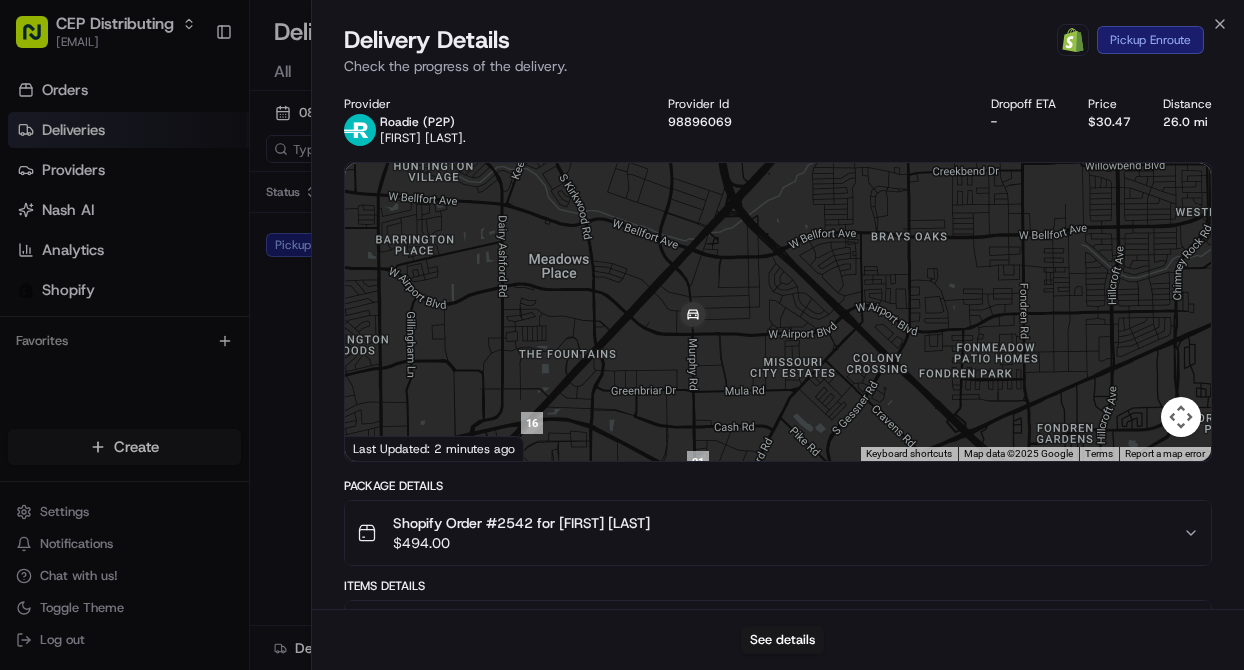 drag, startPoint x: 779, startPoint y: 310, endPoint x: 819, endPoint y: 278, distance: 51.224995 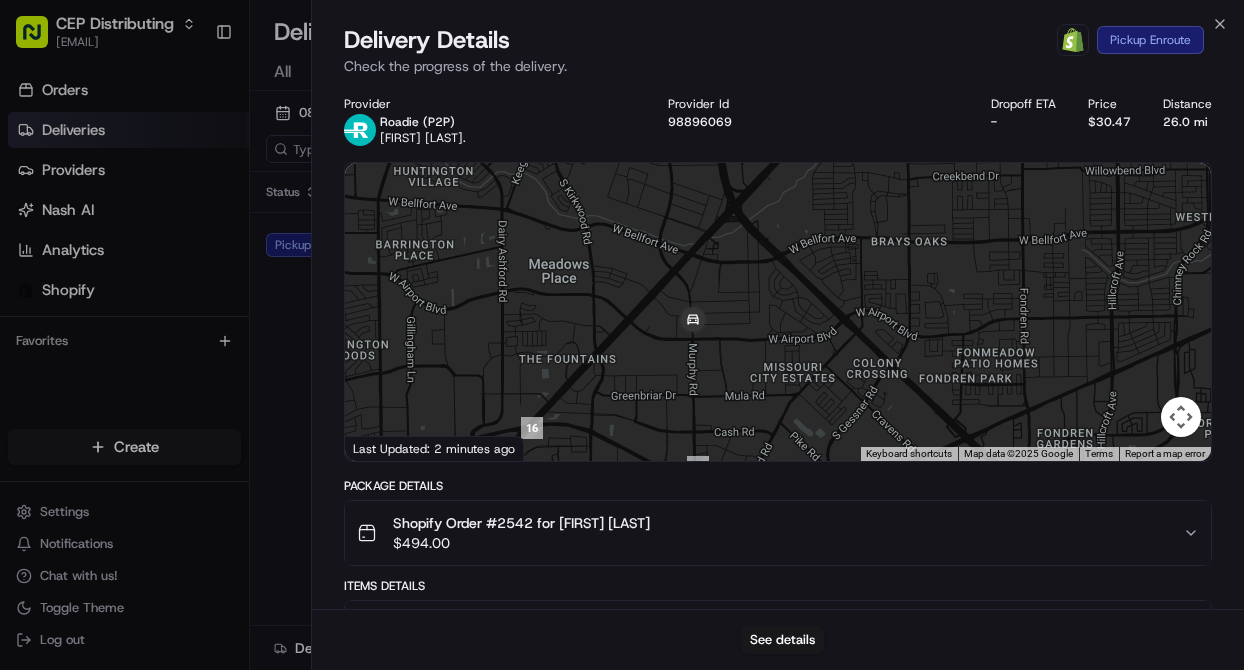drag, startPoint x: 868, startPoint y: 274, endPoint x: 774, endPoint y: 375, distance: 137.97464 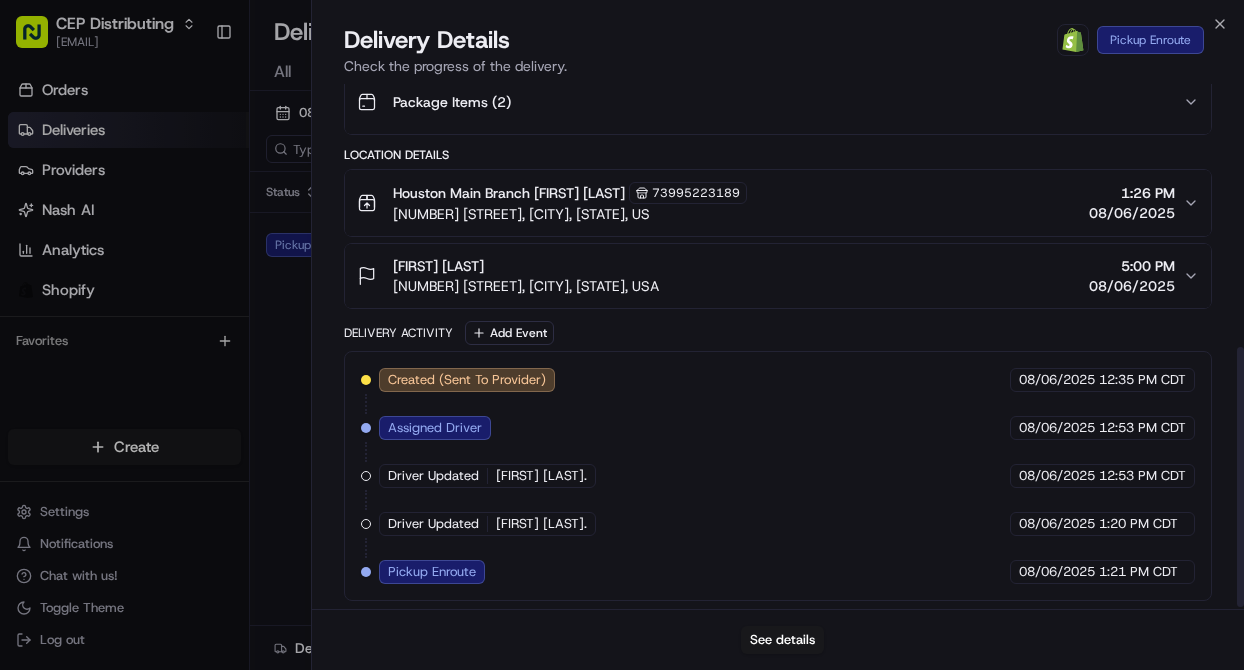 scroll, scrollTop: 535, scrollLeft: 0, axis: vertical 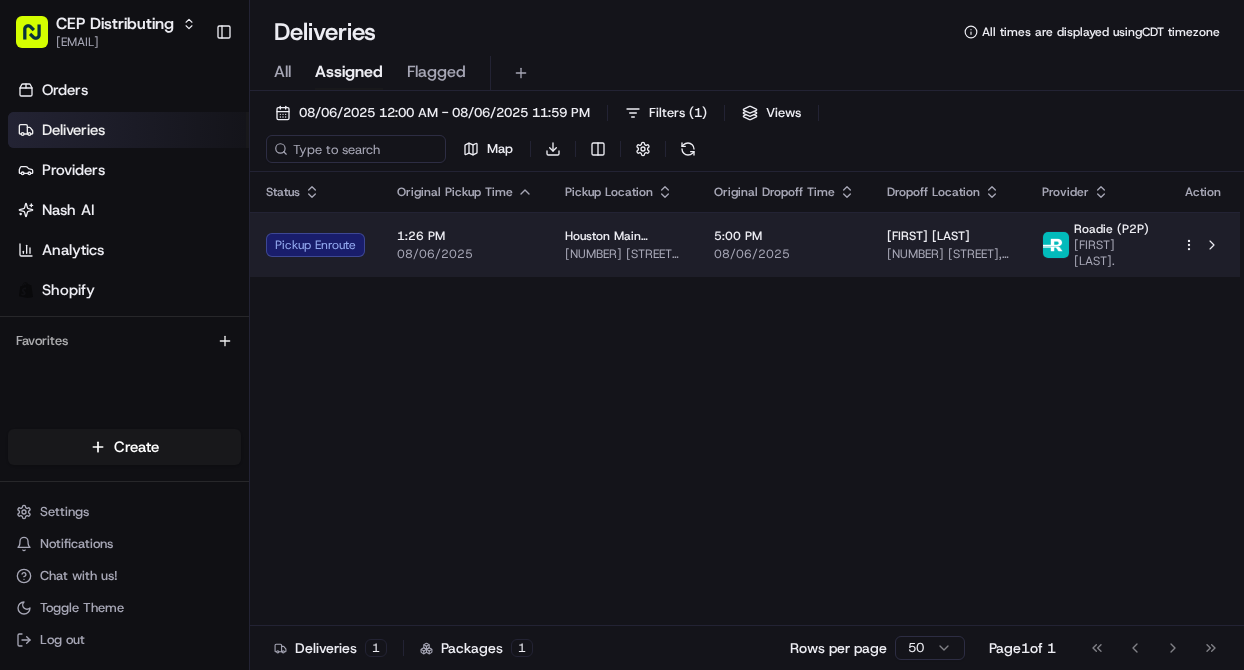 click on "[TIME] [DATE]" at bounding box center (784, 244) 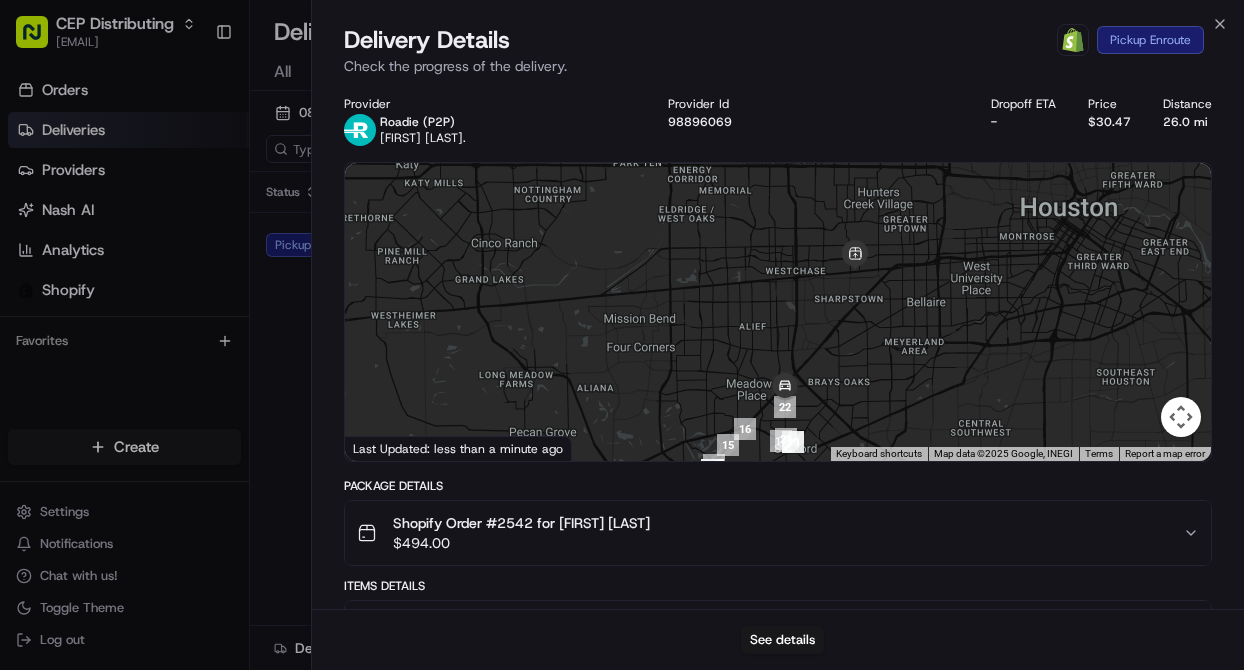 drag, startPoint x: 876, startPoint y: 316, endPoint x: 867, endPoint y: 327, distance: 14.21267 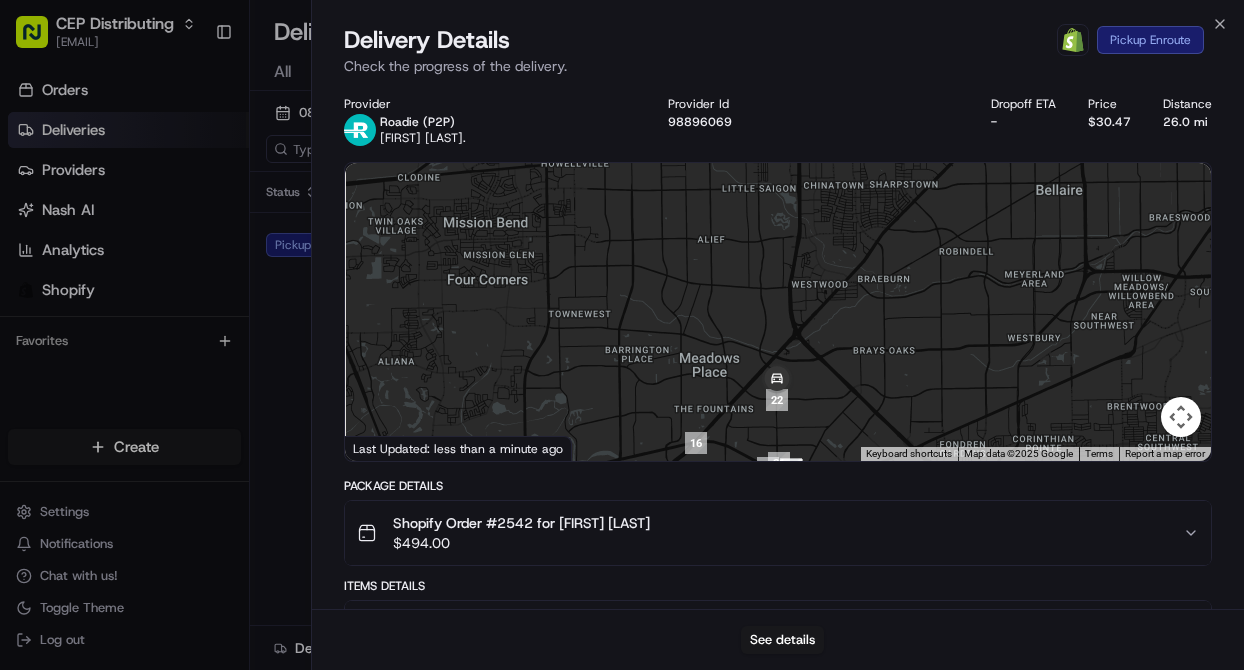 drag, startPoint x: 801, startPoint y: 342, endPoint x: 802, endPoint y: 326, distance: 16.03122 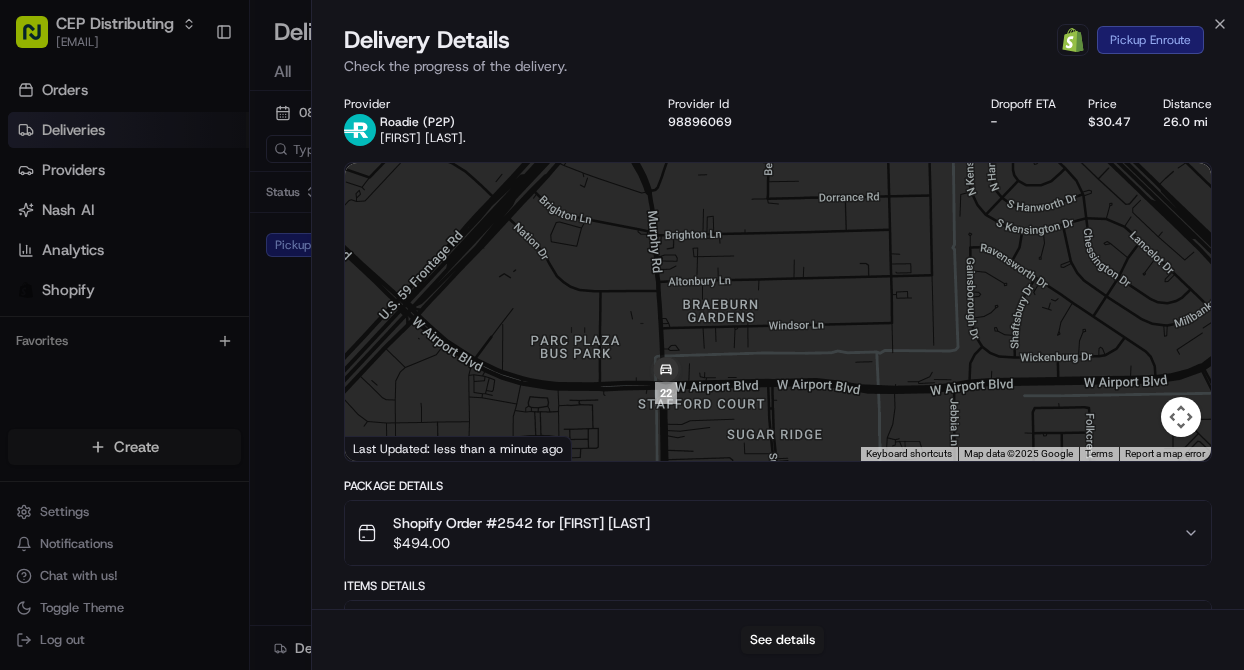 drag, startPoint x: 716, startPoint y: 409, endPoint x: 753, endPoint y: 225, distance: 187.68324 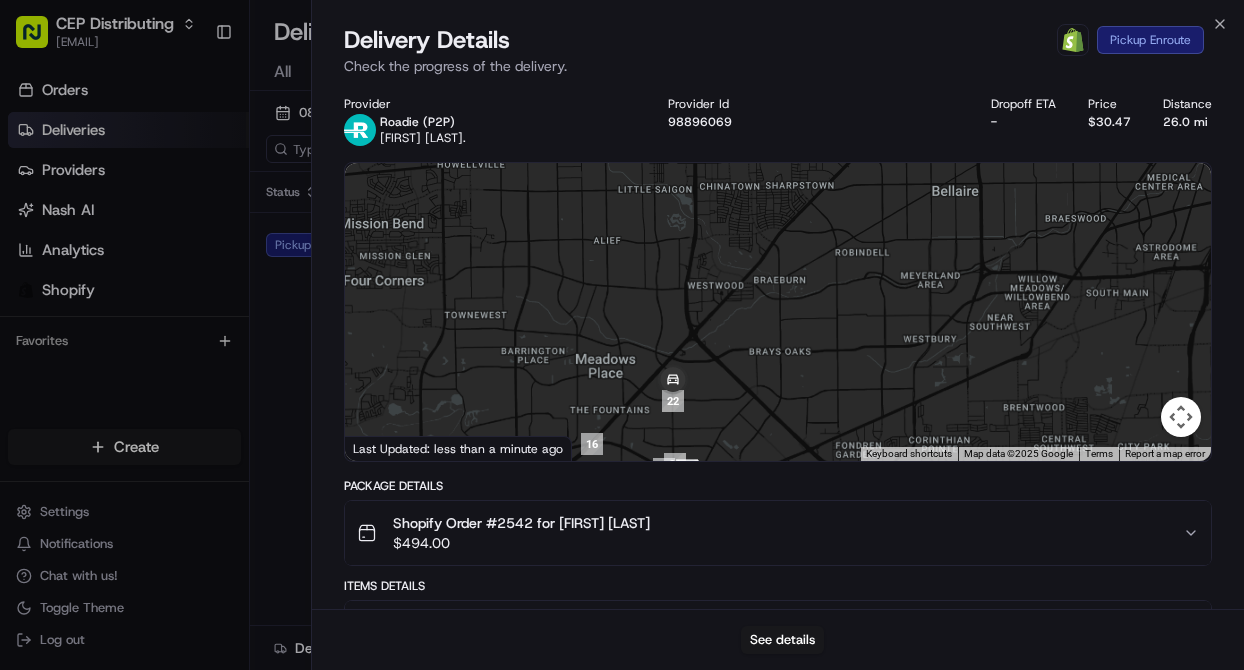 drag, startPoint x: 809, startPoint y: 257, endPoint x: 760, endPoint y: 351, distance: 106.004715 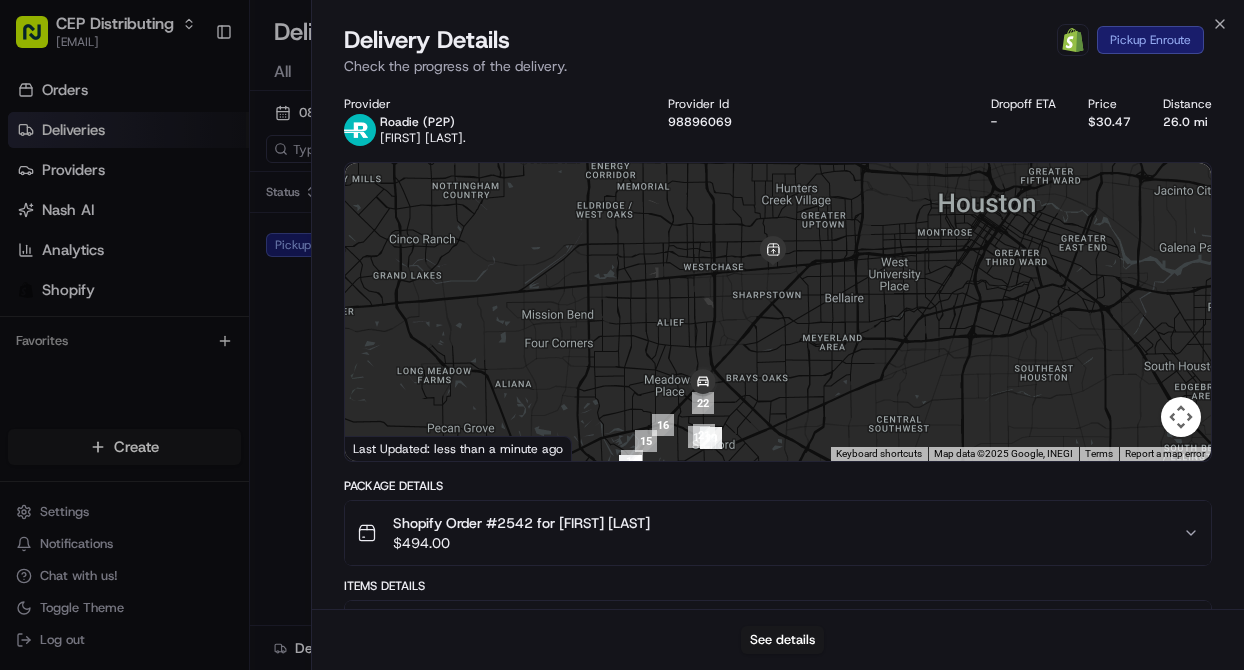 drag, startPoint x: 814, startPoint y: 304, endPoint x: 807, endPoint y: 318, distance: 15.652476 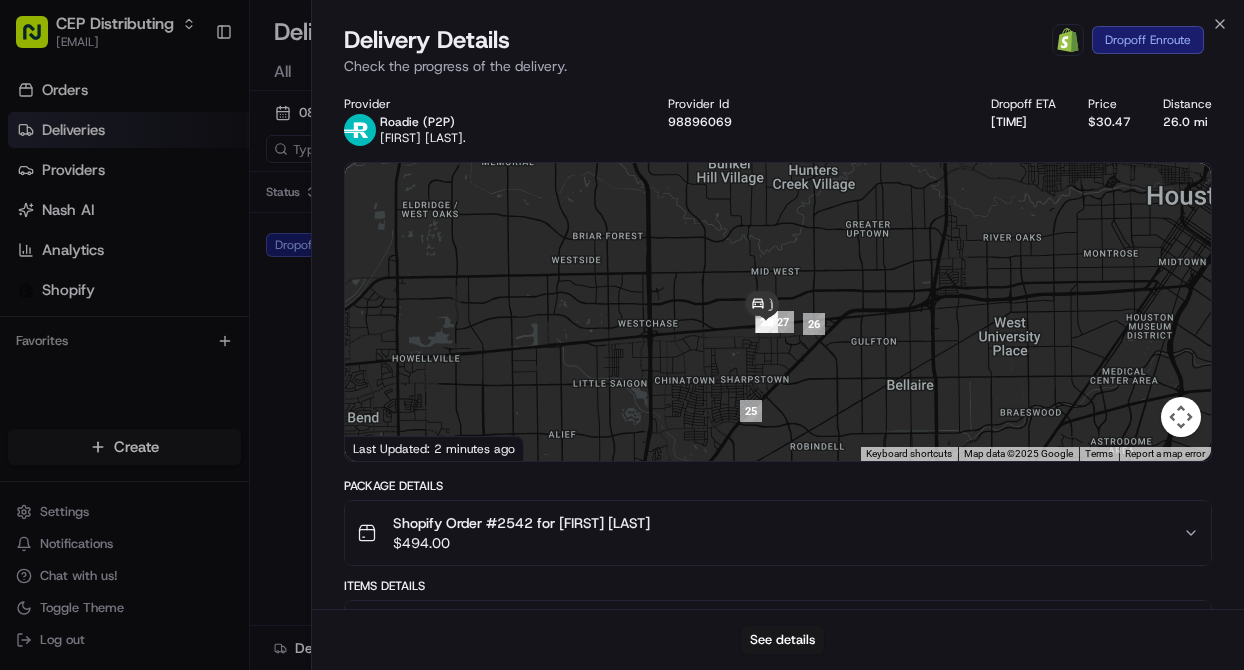 drag, startPoint x: 1050, startPoint y: 283, endPoint x: 1005, endPoint y: 310, distance: 52.478565 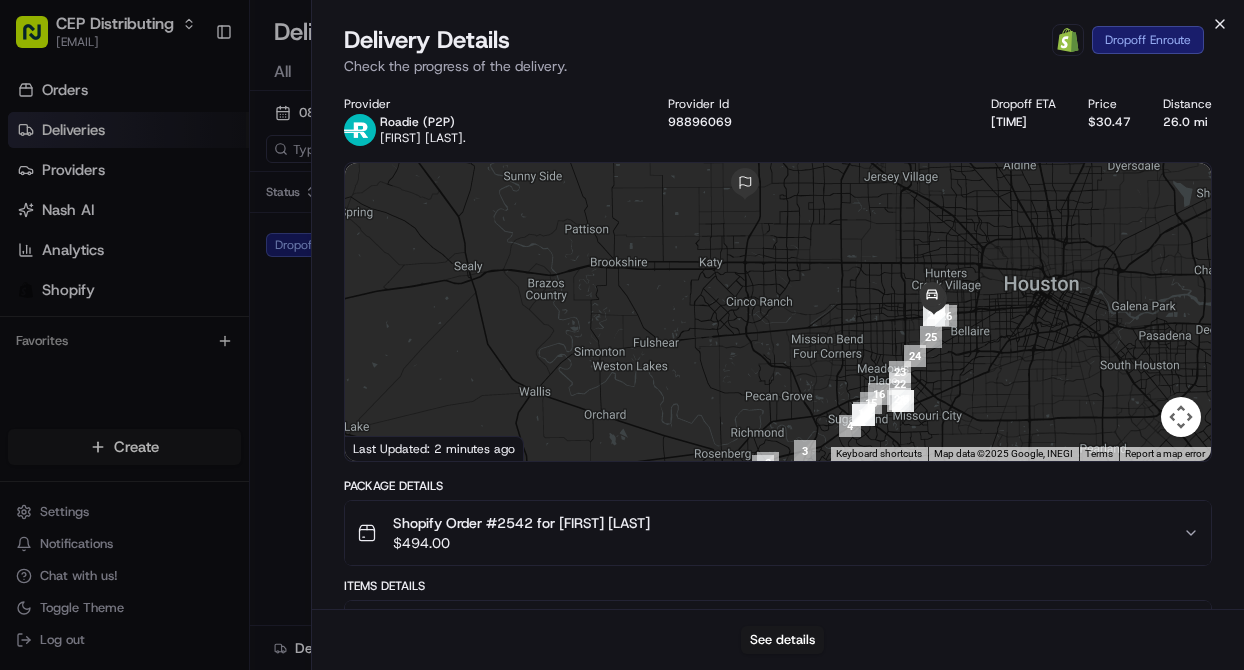 click 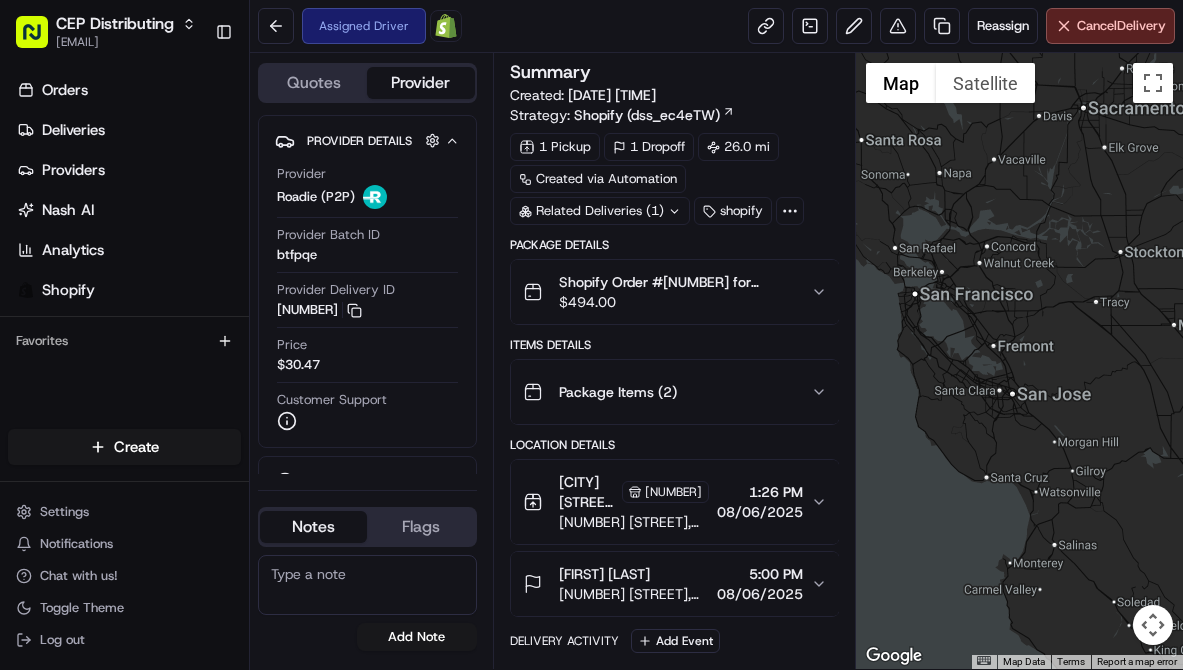 scroll, scrollTop: 0, scrollLeft: 0, axis: both 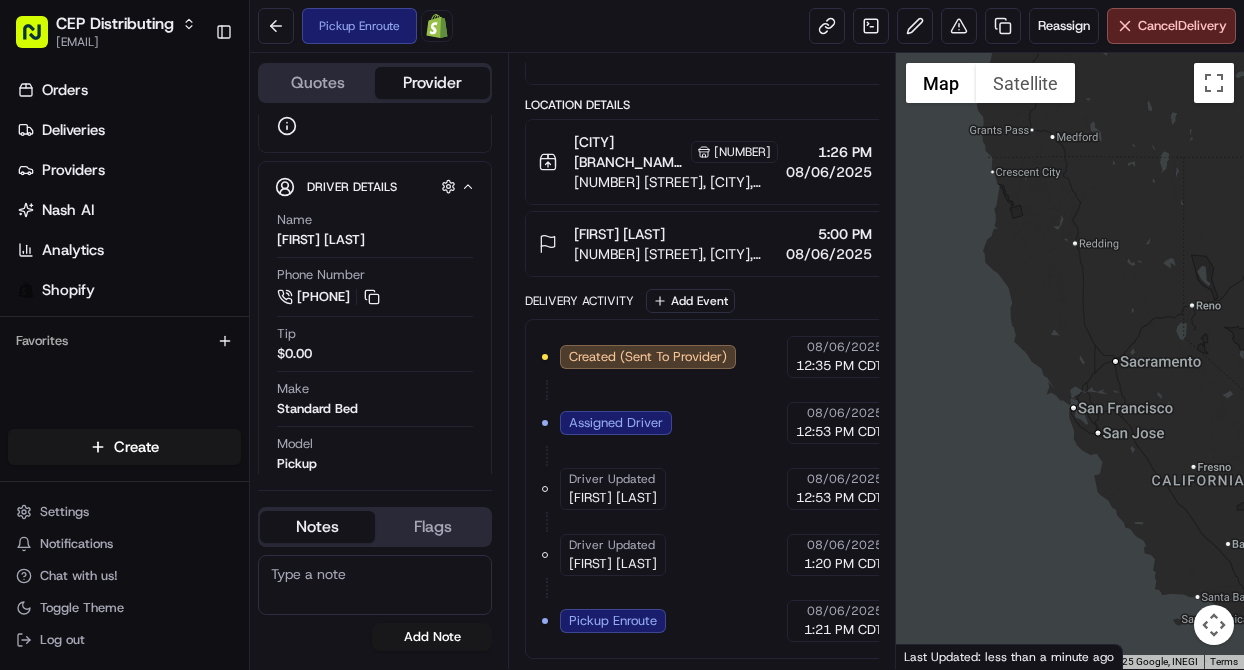 drag, startPoint x: 1178, startPoint y: 460, endPoint x: 934, endPoint y: 404, distance: 250.34377 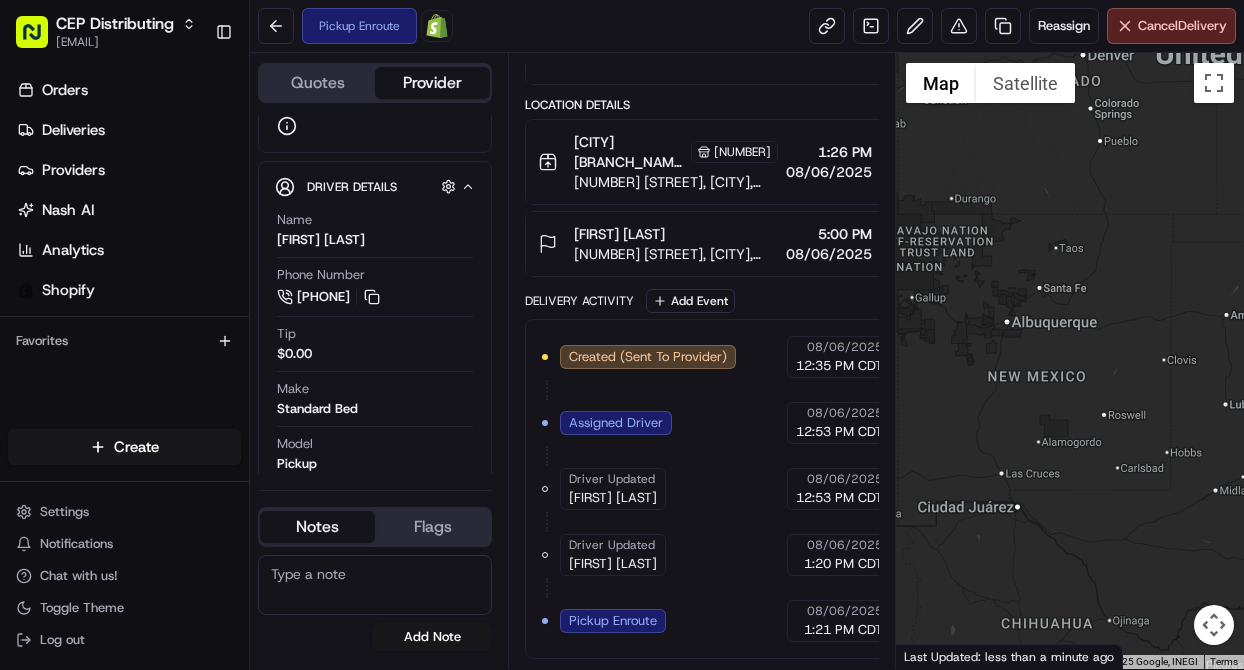 drag, startPoint x: 1113, startPoint y: 455, endPoint x: 979, endPoint y: 304, distance: 201.88364 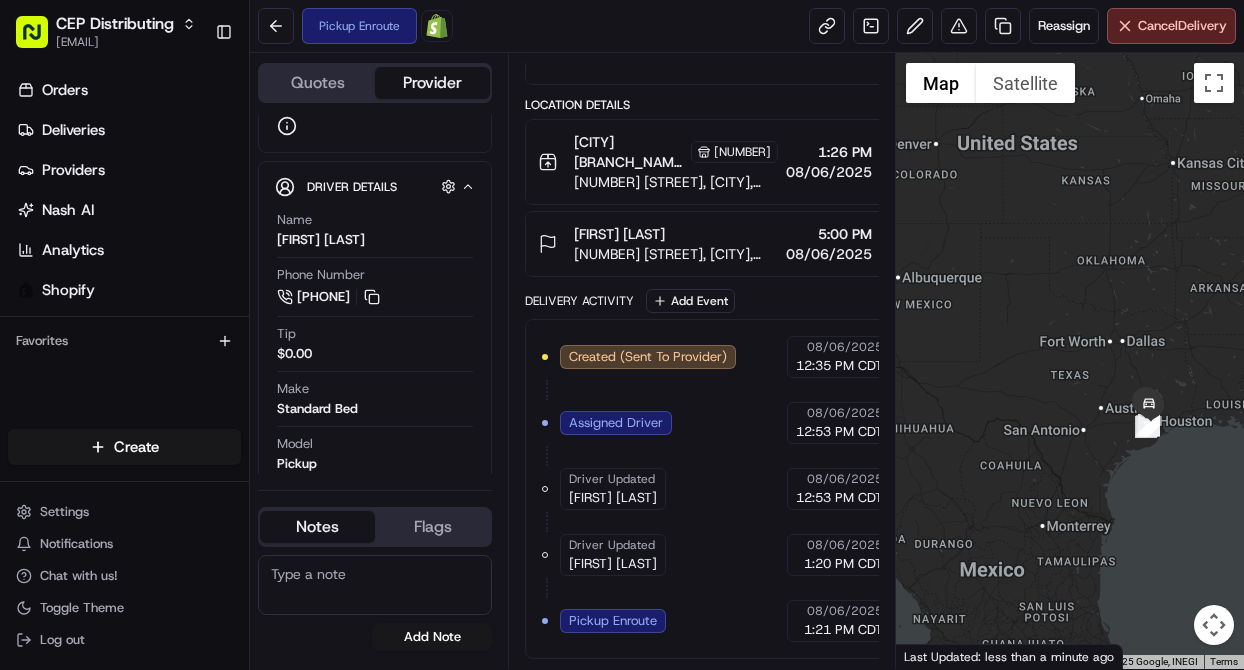 drag, startPoint x: 1116, startPoint y: 433, endPoint x: 1045, endPoint y: 440, distance: 71.34424 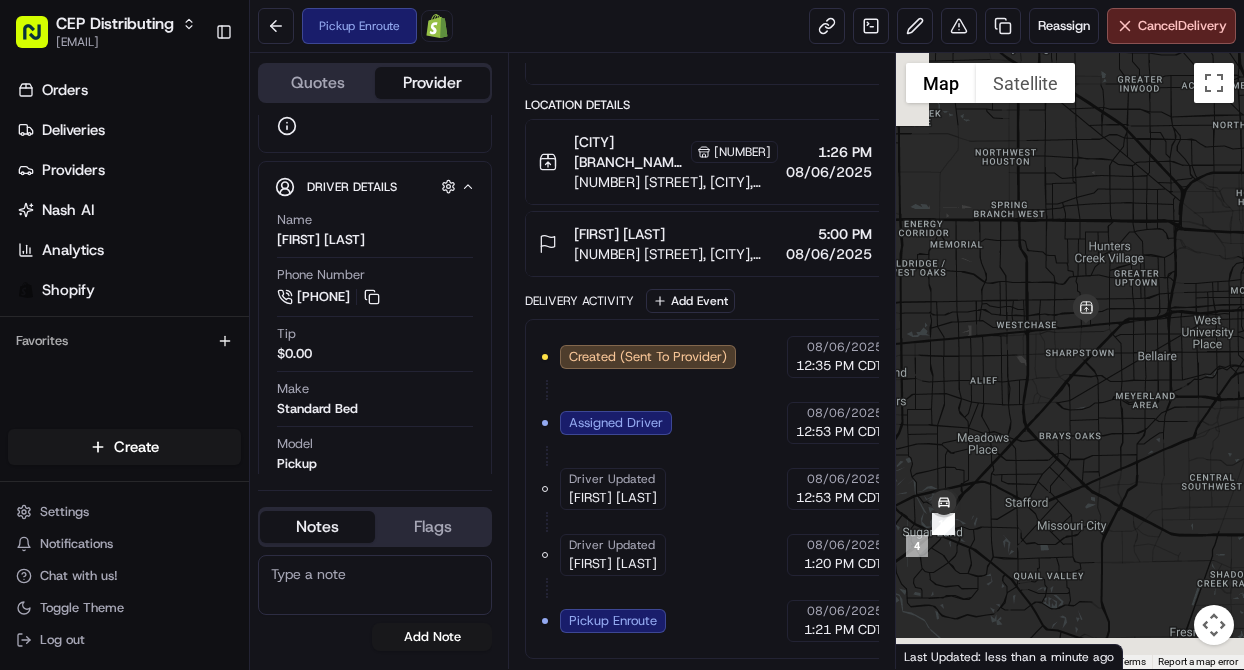 drag, startPoint x: 1052, startPoint y: 447, endPoint x: 1149, endPoint y: 300, distance: 176.11928 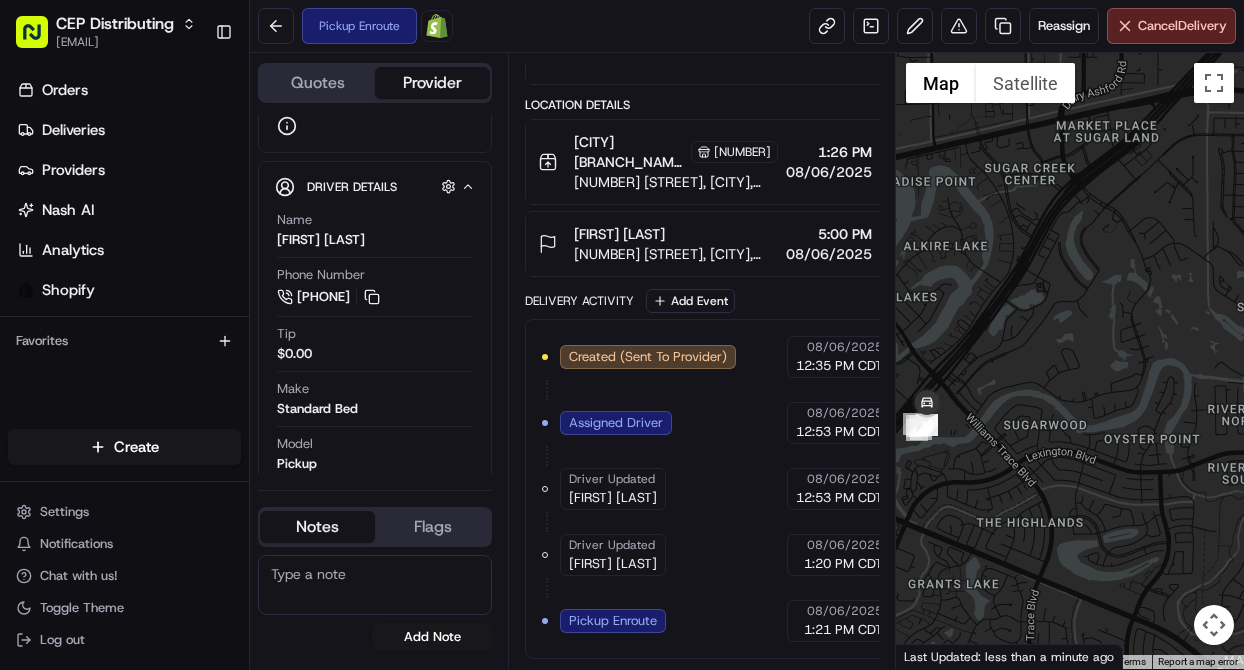 drag, startPoint x: 974, startPoint y: 382, endPoint x: 1233, endPoint y: 252, distance: 289.79477 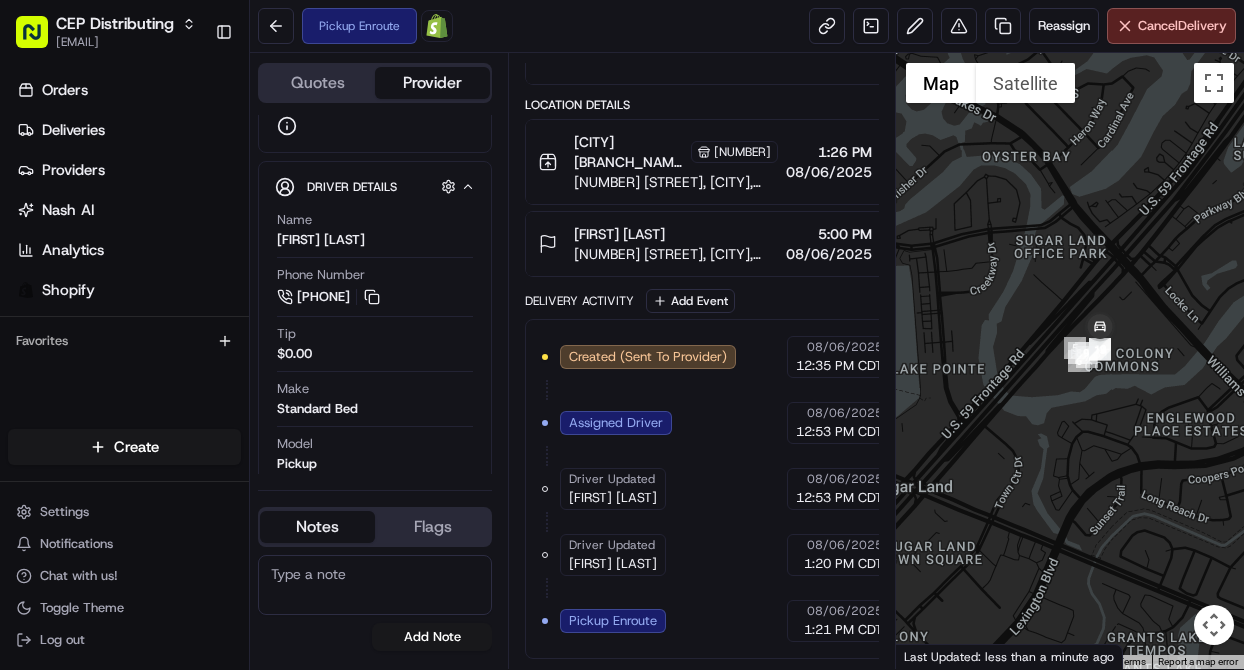drag, startPoint x: 1026, startPoint y: 397, endPoint x: 1005, endPoint y: 428, distance: 37.44329 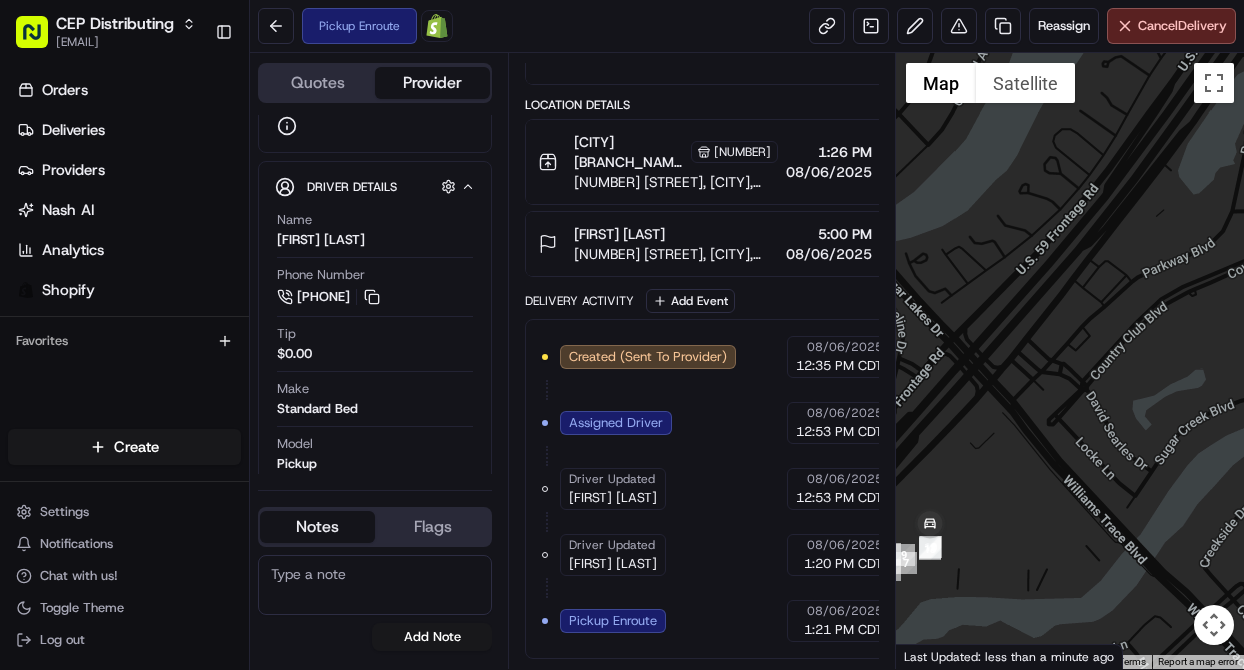 drag, startPoint x: 1008, startPoint y: 459, endPoint x: 1163, endPoint y: 280, distance: 236.78261 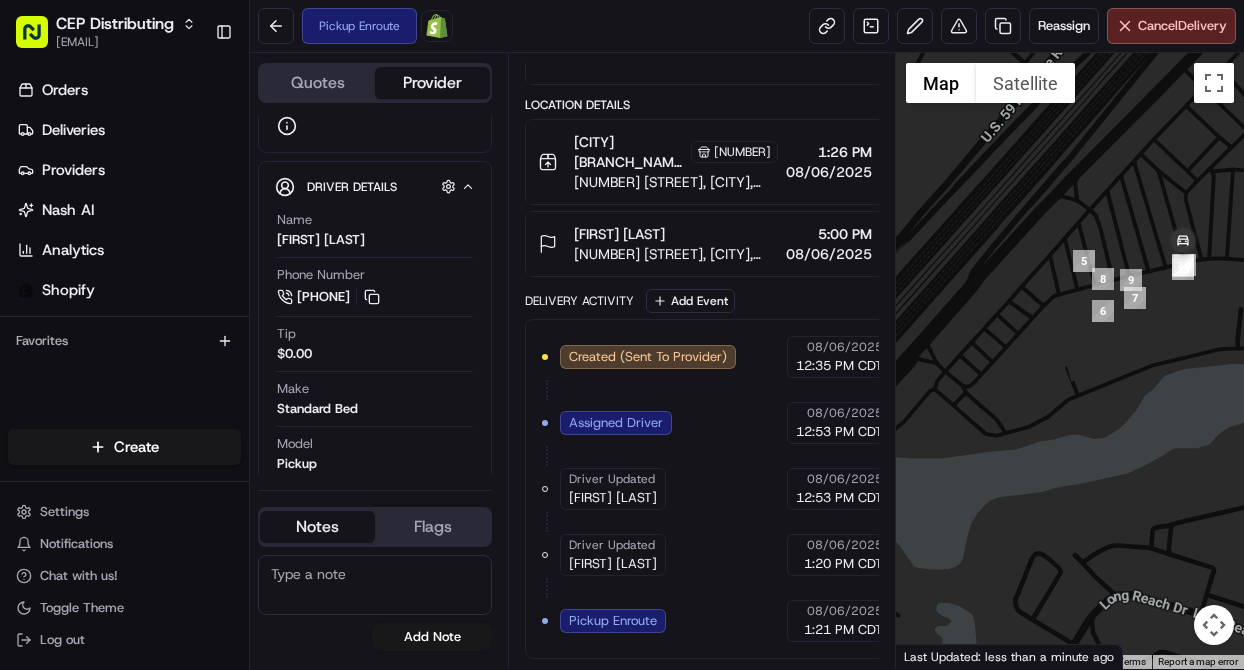 drag, startPoint x: 1109, startPoint y: 189, endPoint x: 1030, endPoint y: 226, distance: 87.23531 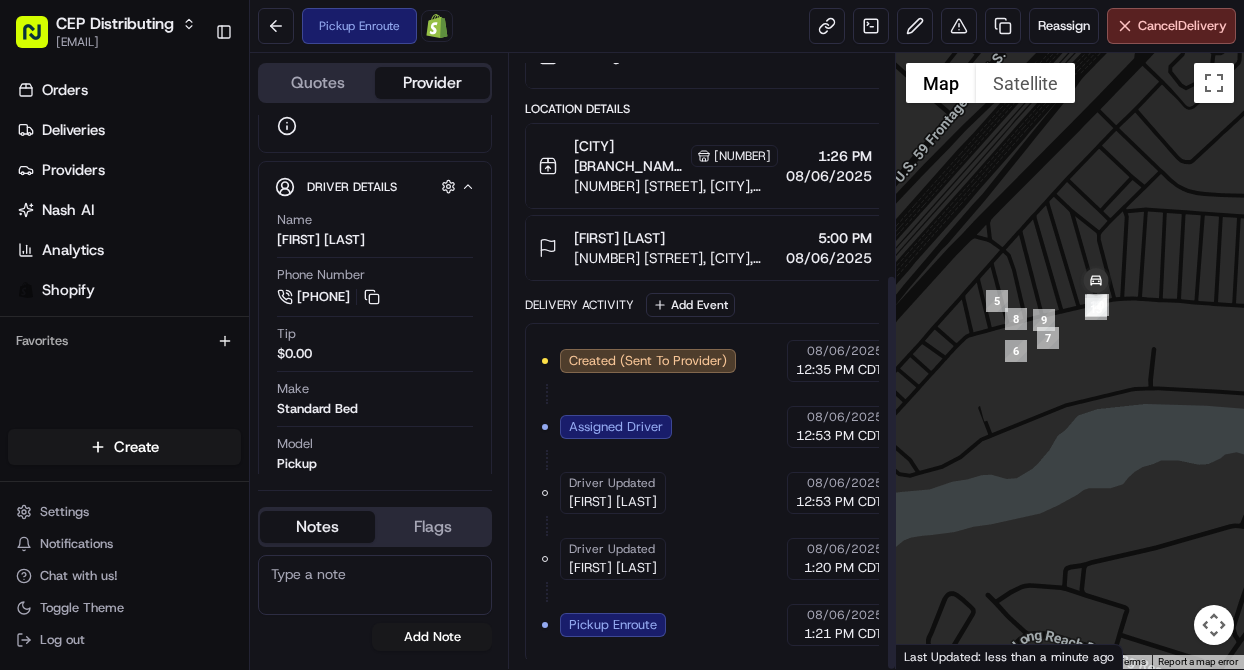 scroll, scrollTop: 340, scrollLeft: 0, axis: vertical 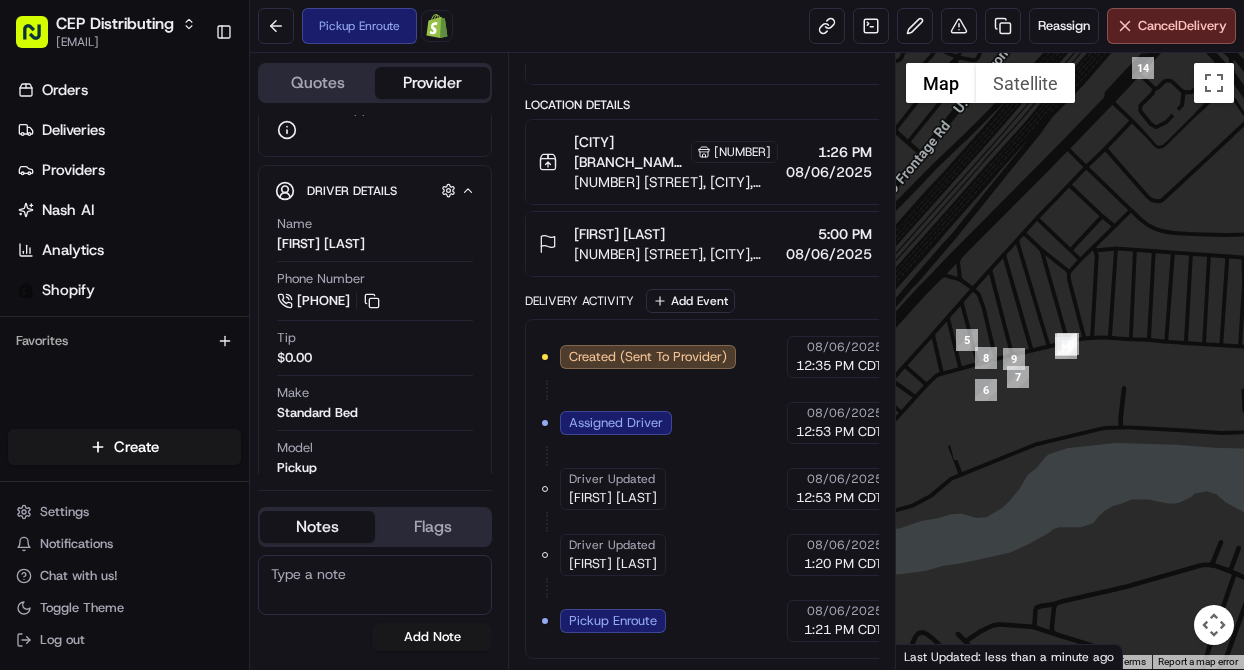 drag, startPoint x: 1091, startPoint y: 213, endPoint x: 1042, endPoint y: 278, distance: 81.400246 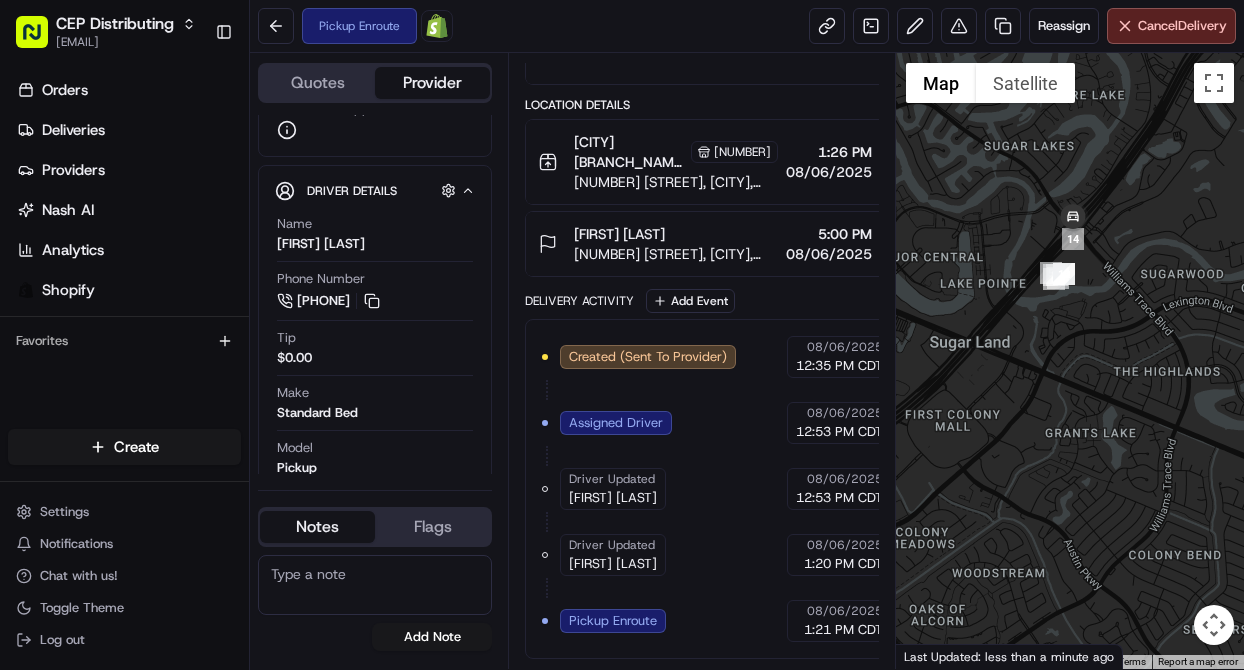 drag, startPoint x: 1142, startPoint y: 186, endPoint x: 1120, endPoint y: 306, distance: 122 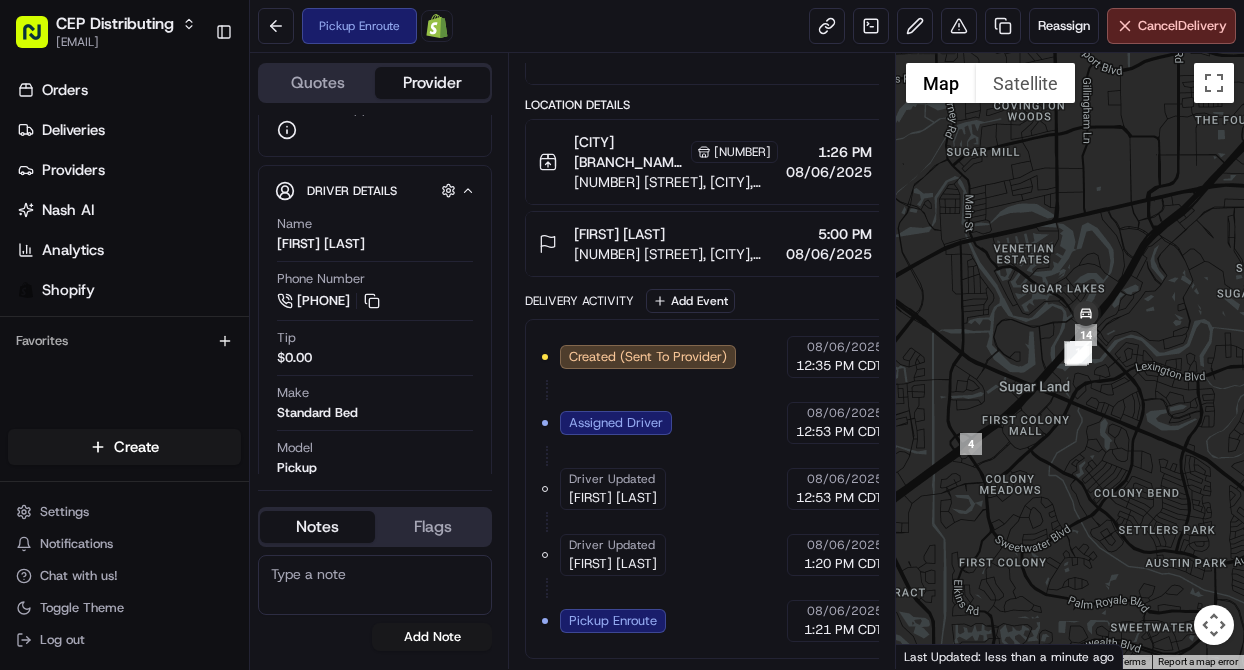 drag, startPoint x: 1133, startPoint y: 294, endPoint x: 1071, endPoint y: 399, distance: 121.93851 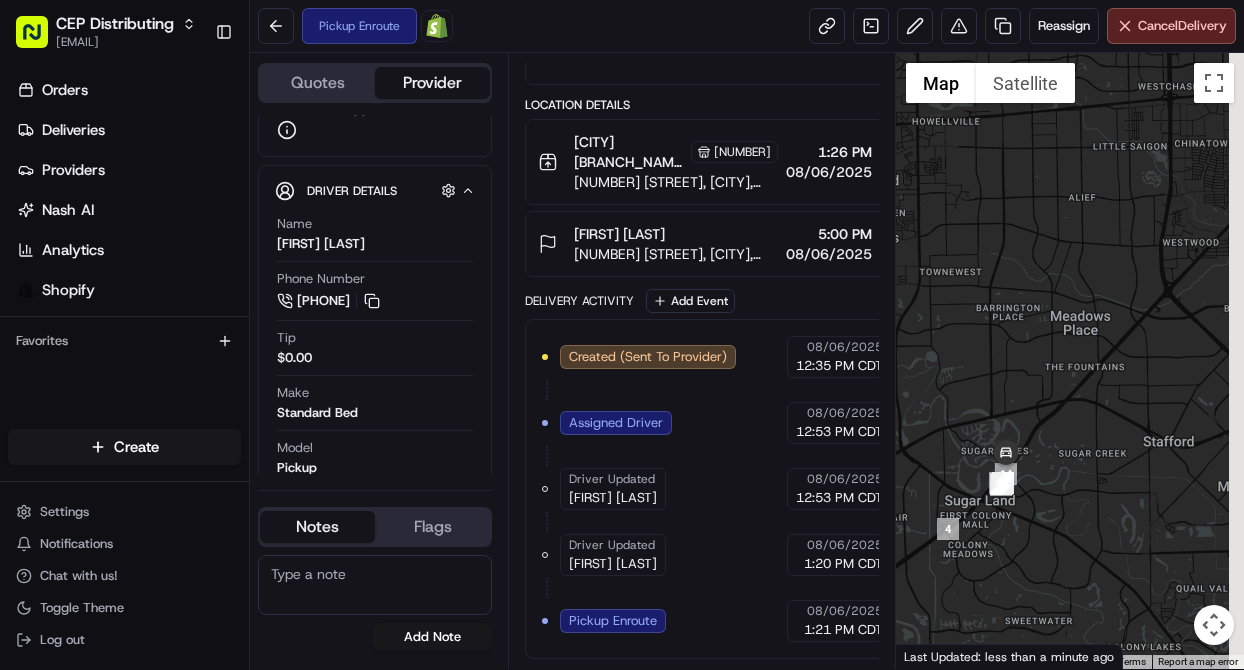 drag, startPoint x: 1131, startPoint y: 362, endPoint x: 1090, endPoint y: 407, distance: 60.876926 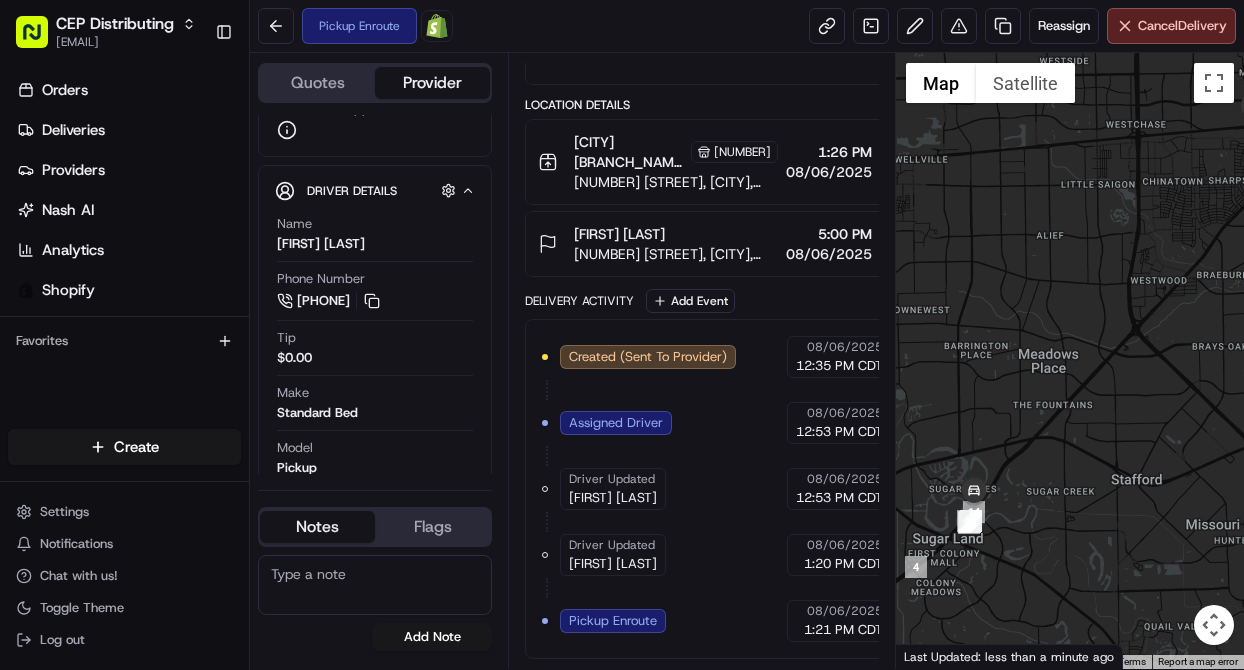 drag, startPoint x: 1121, startPoint y: 365, endPoint x: 1078, endPoint y: 423, distance: 72.20111 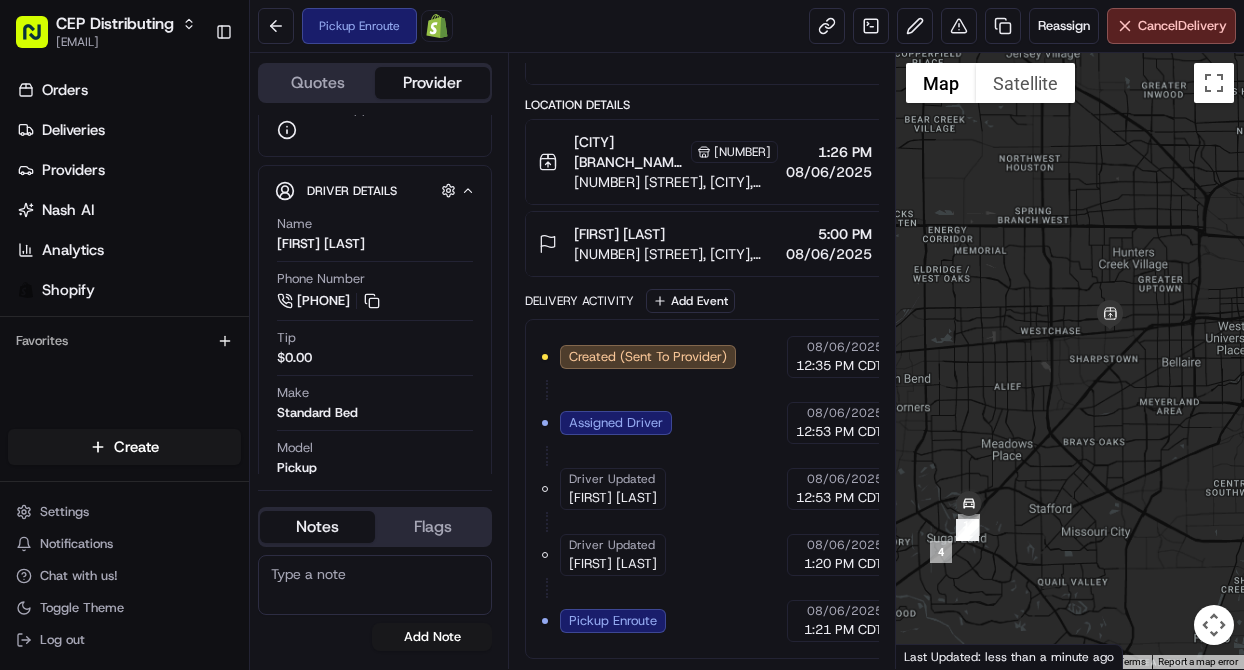 drag, startPoint x: 1116, startPoint y: 386, endPoint x: 1076, endPoint y: 419, distance: 51.855568 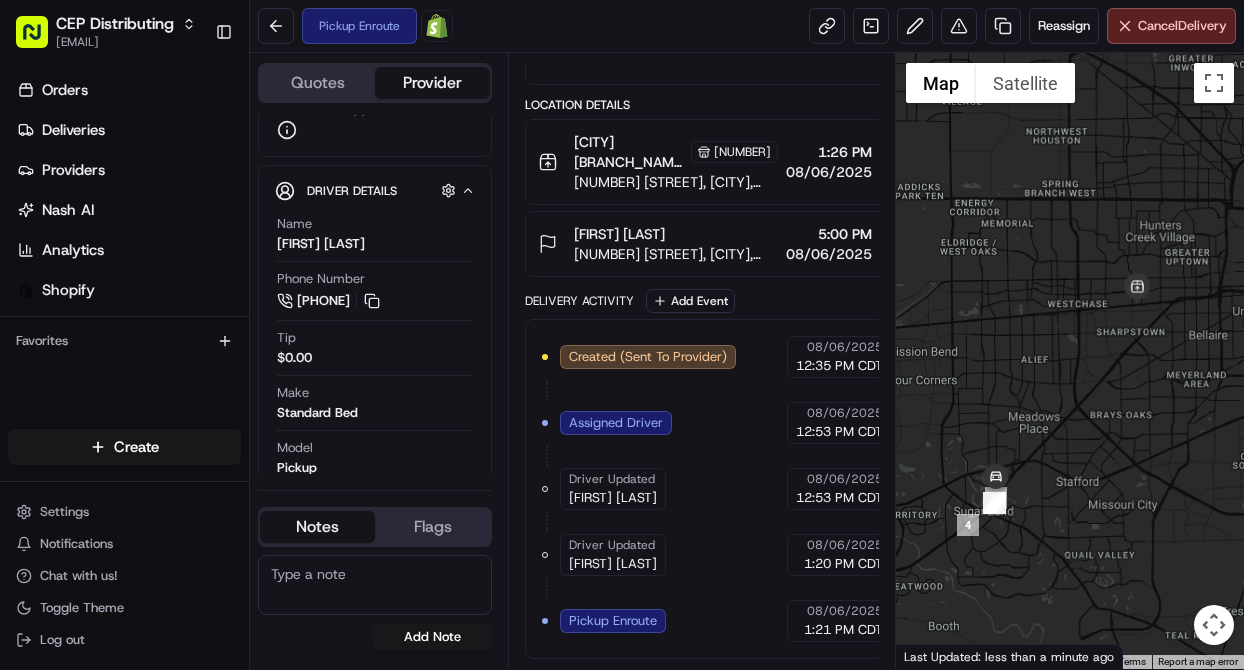 drag, startPoint x: 1076, startPoint y: 419, endPoint x: 1104, endPoint y: 390, distance: 40.311287 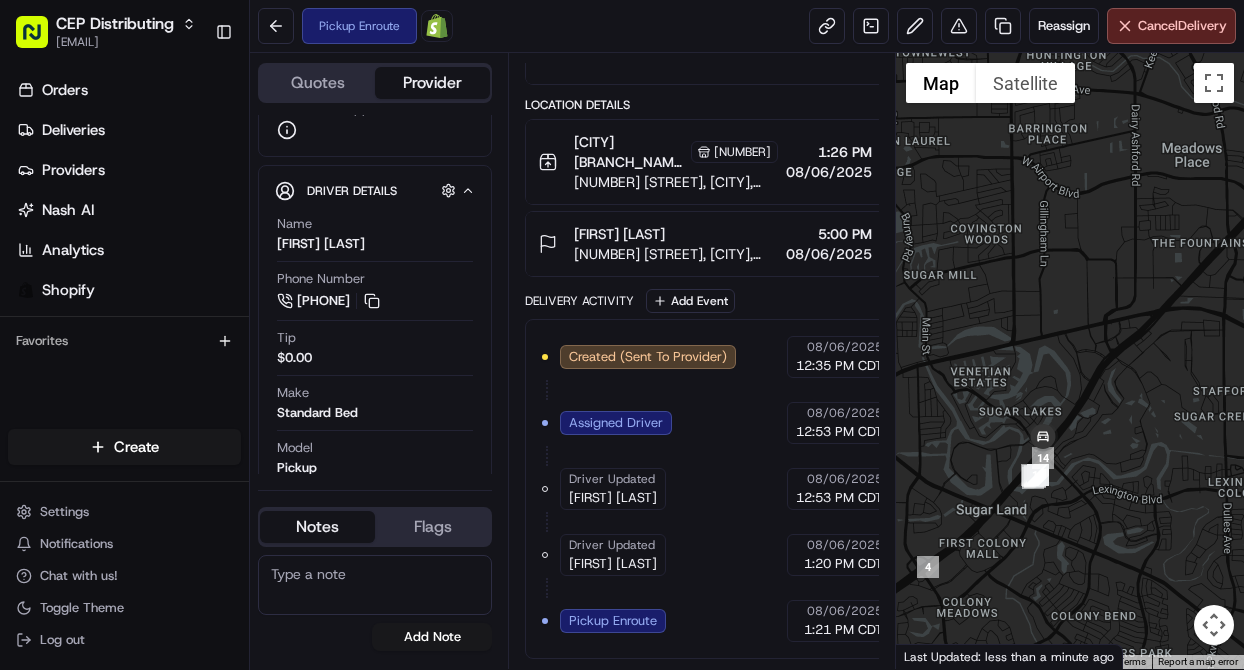 drag, startPoint x: 1027, startPoint y: 446, endPoint x: 1117, endPoint y: 384, distance: 109.28861 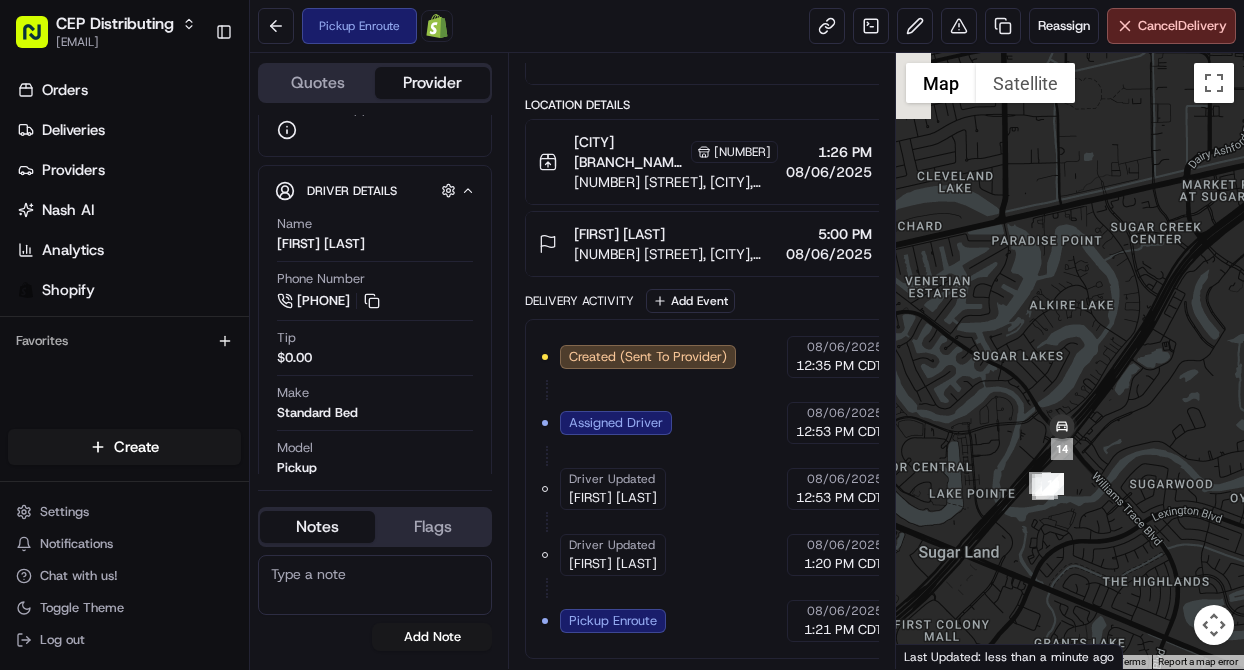 drag, startPoint x: 1049, startPoint y: 446, endPoint x: 1107, endPoint y: 400, distance: 74.02702 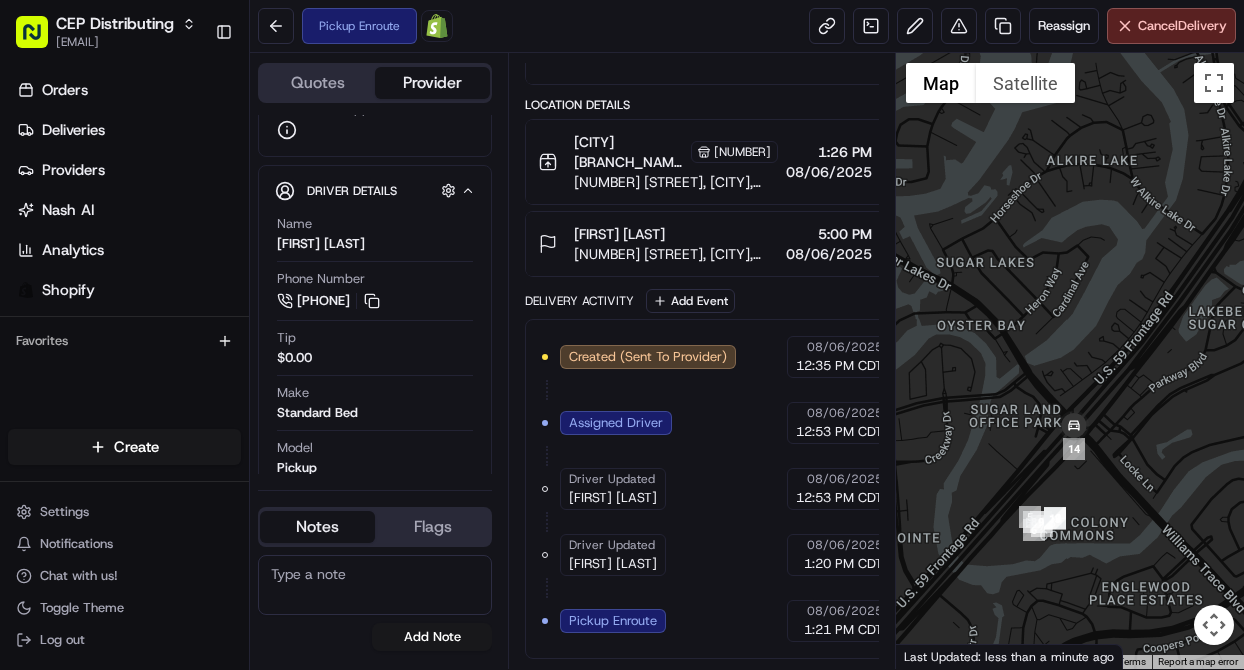 drag, startPoint x: 1087, startPoint y: 456, endPoint x: 1121, endPoint y: 423, distance: 47.38143 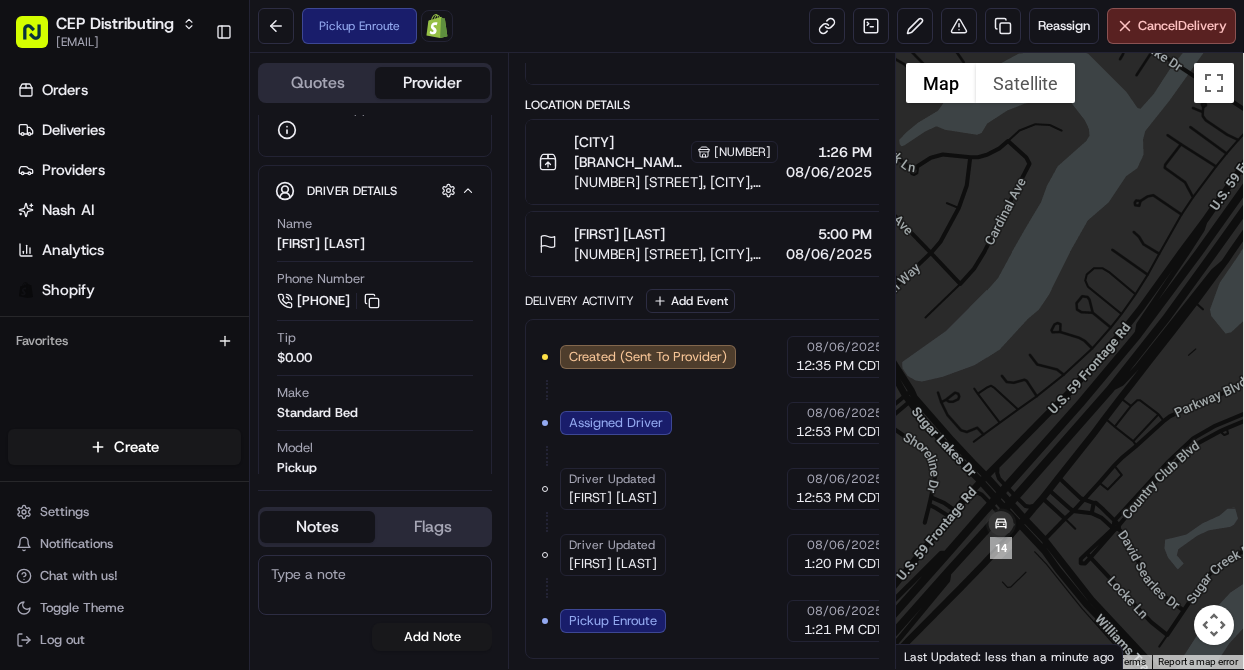 drag, startPoint x: 1115, startPoint y: 422, endPoint x: 1050, endPoint y: 475, distance: 83.86894 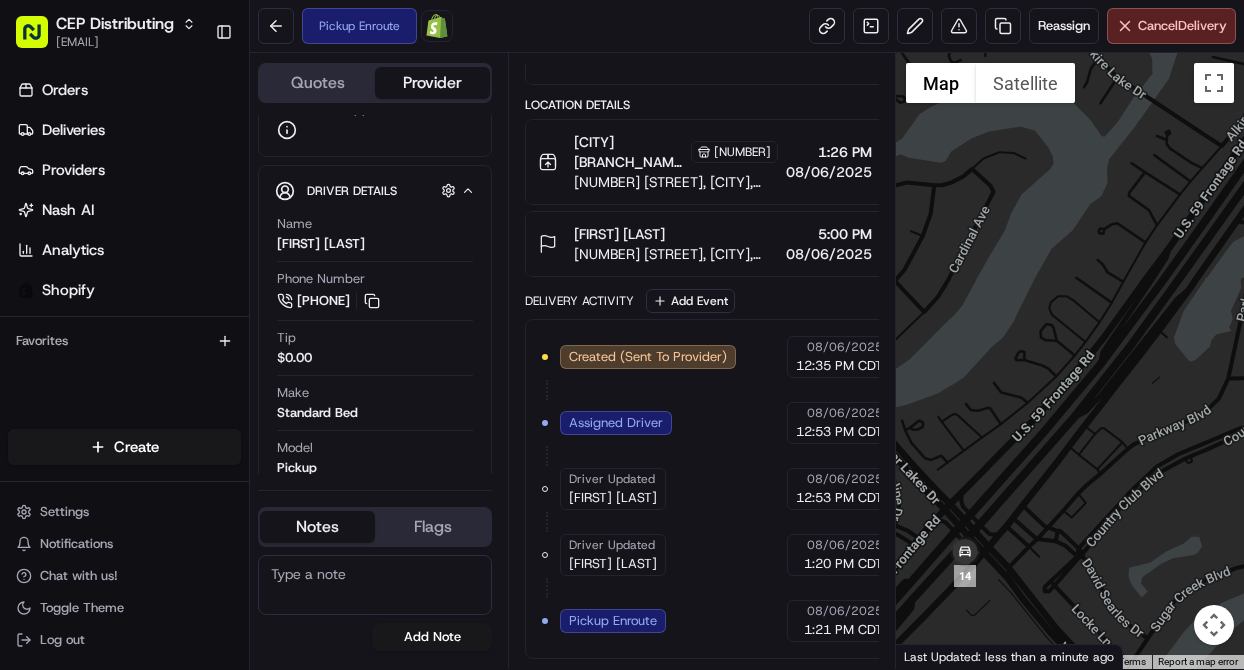 drag, startPoint x: 1100, startPoint y: 443, endPoint x: 1062, endPoint y: 472, distance: 47.801674 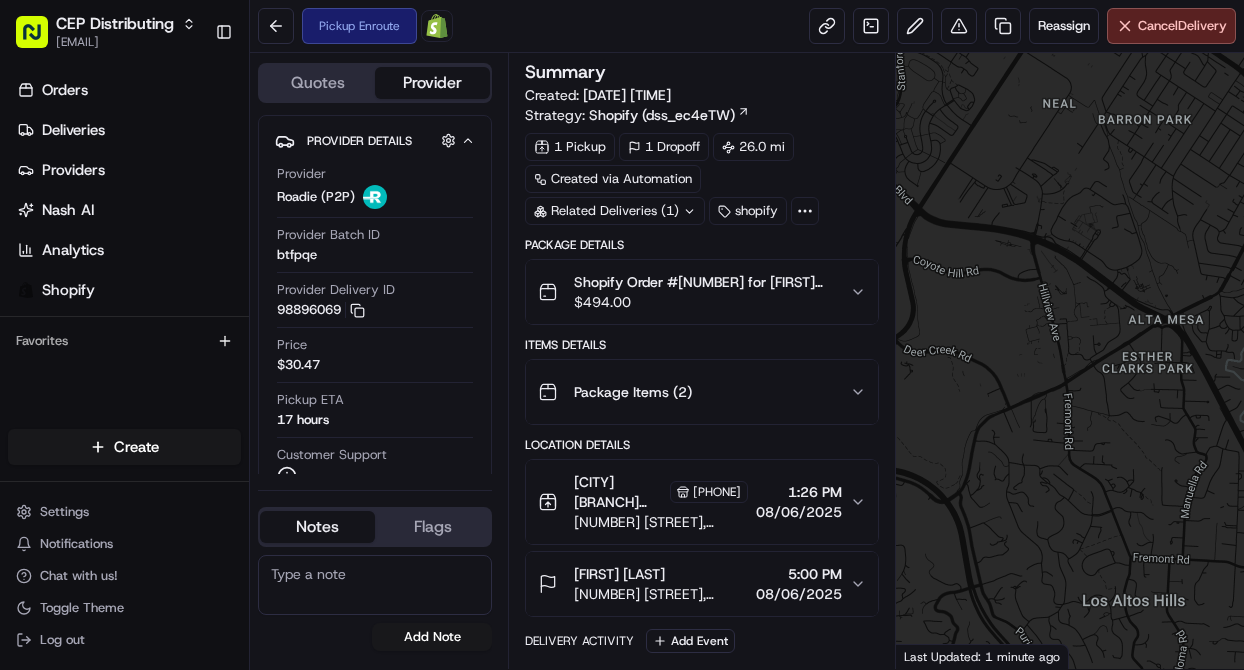 scroll, scrollTop: 0, scrollLeft: 0, axis: both 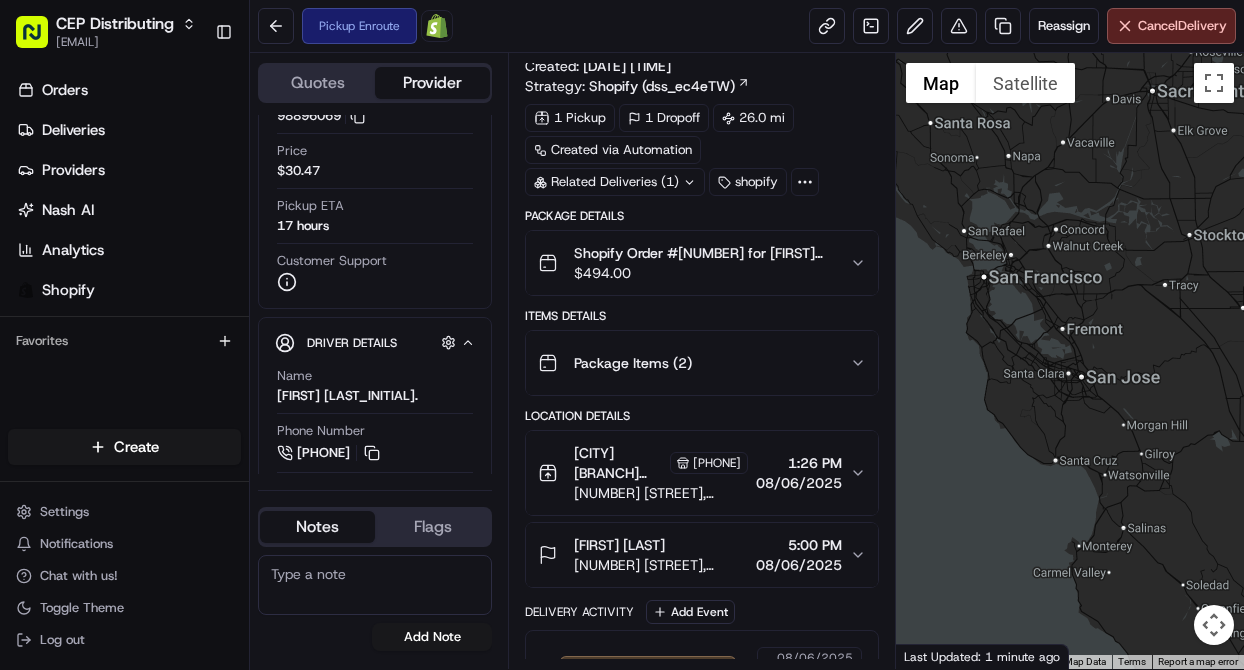 drag, startPoint x: 1095, startPoint y: 388, endPoint x: 1008, endPoint y: 339, distance: 99.849884 